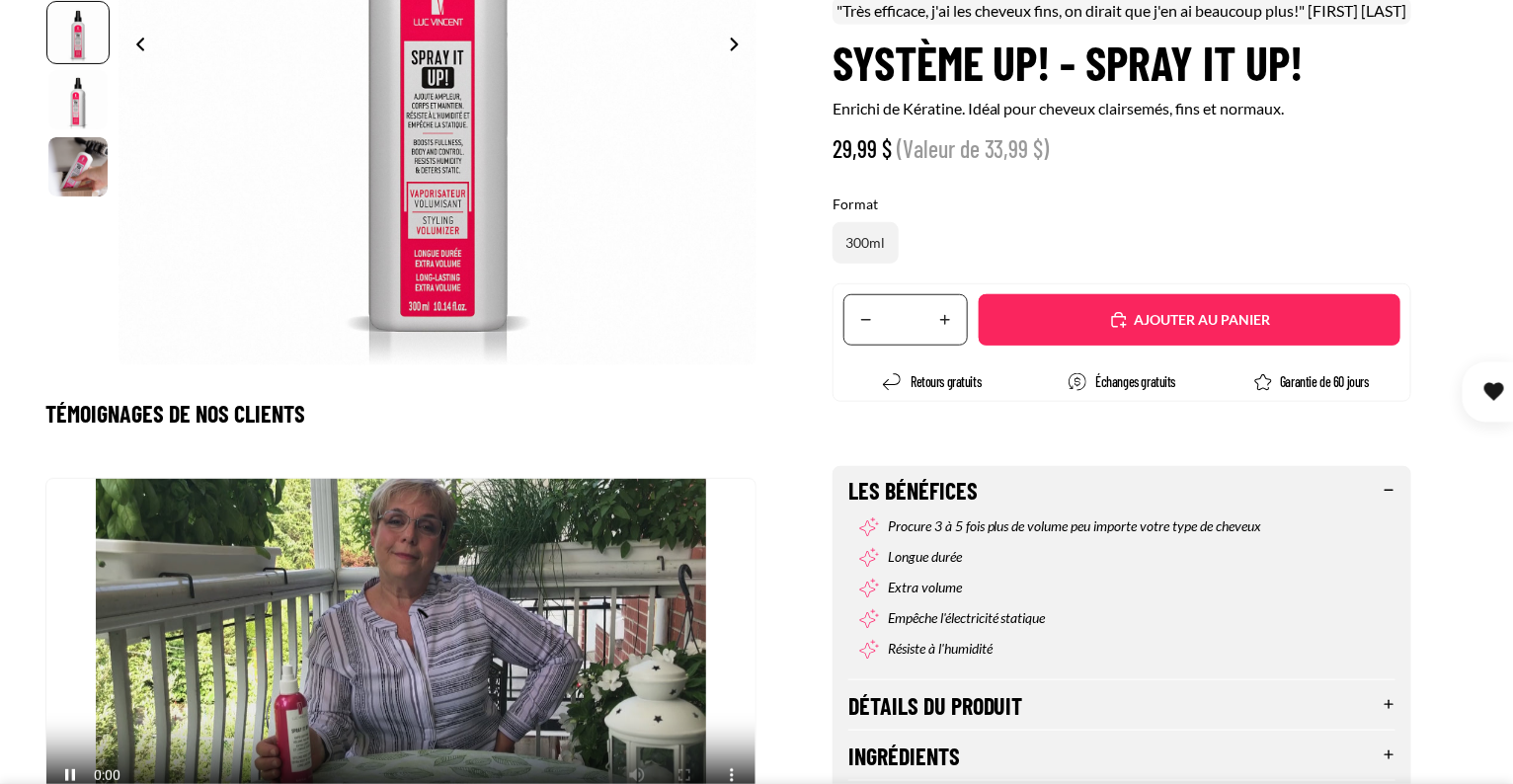 select on "**********" 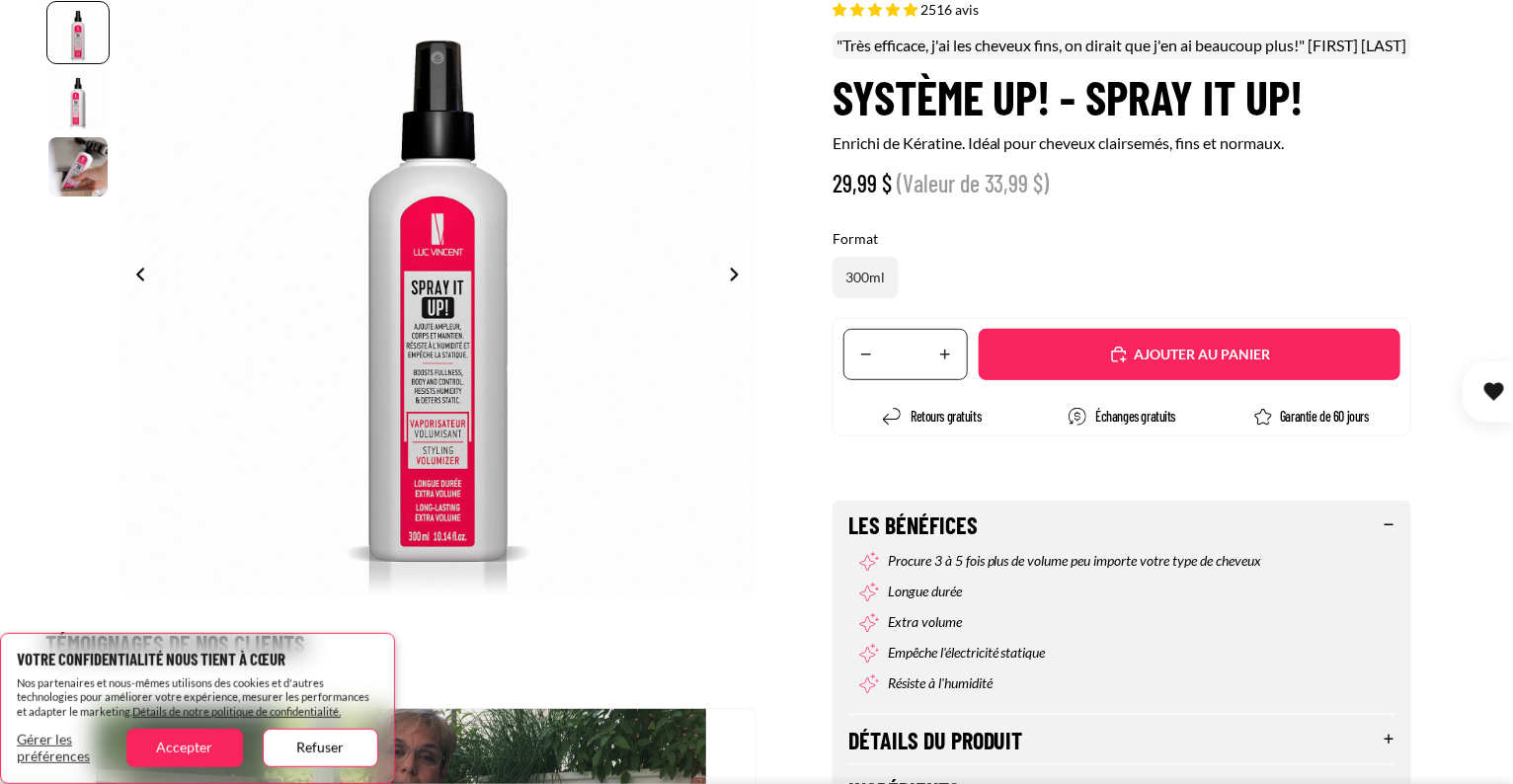 scroll, scrollTop: 0, scrollLeft: 0, axis: both 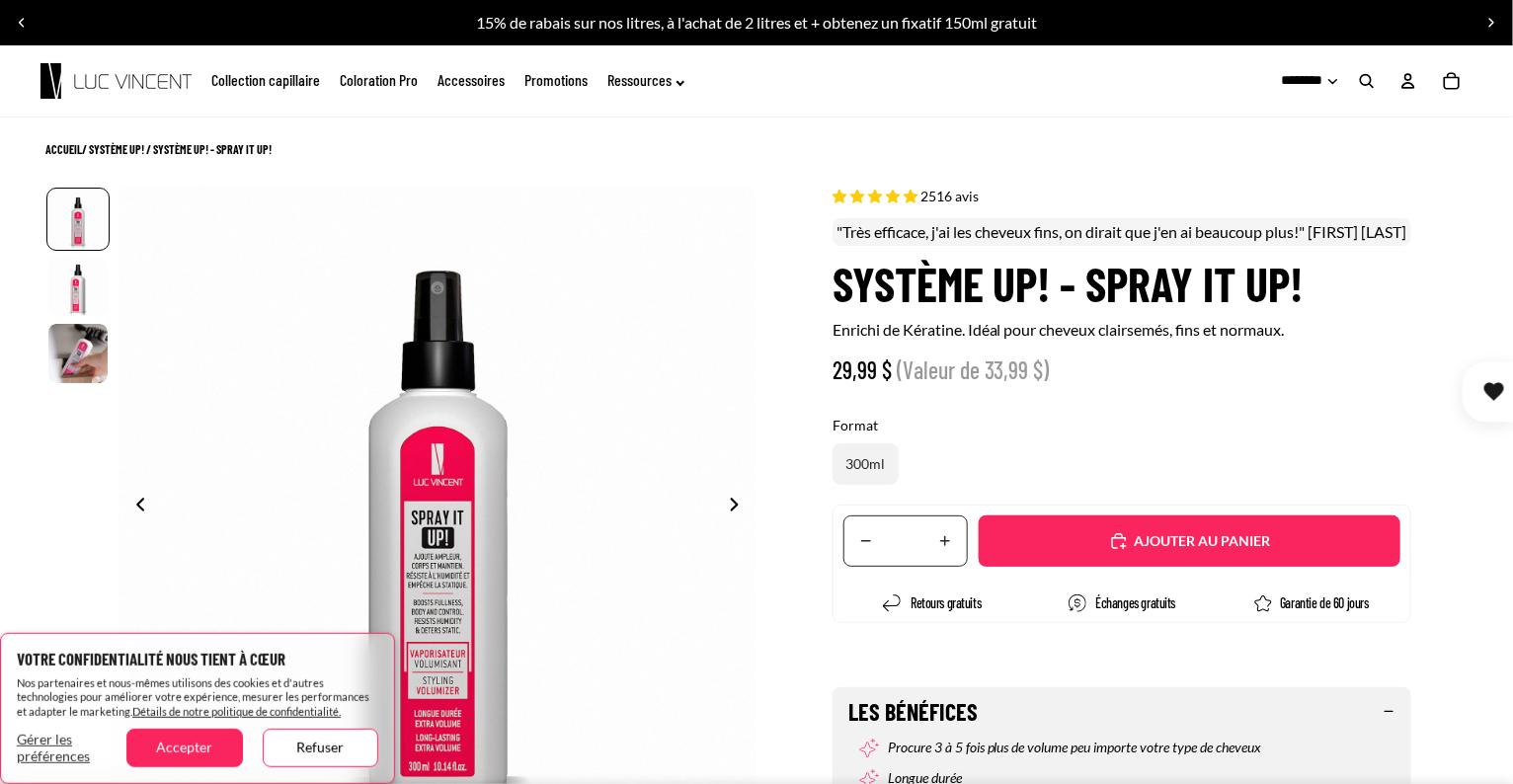 drag, startPoint x: 1093, startPoint y: 280, endPoint x: 1328, endPoint y: 283, distance: 235.0191 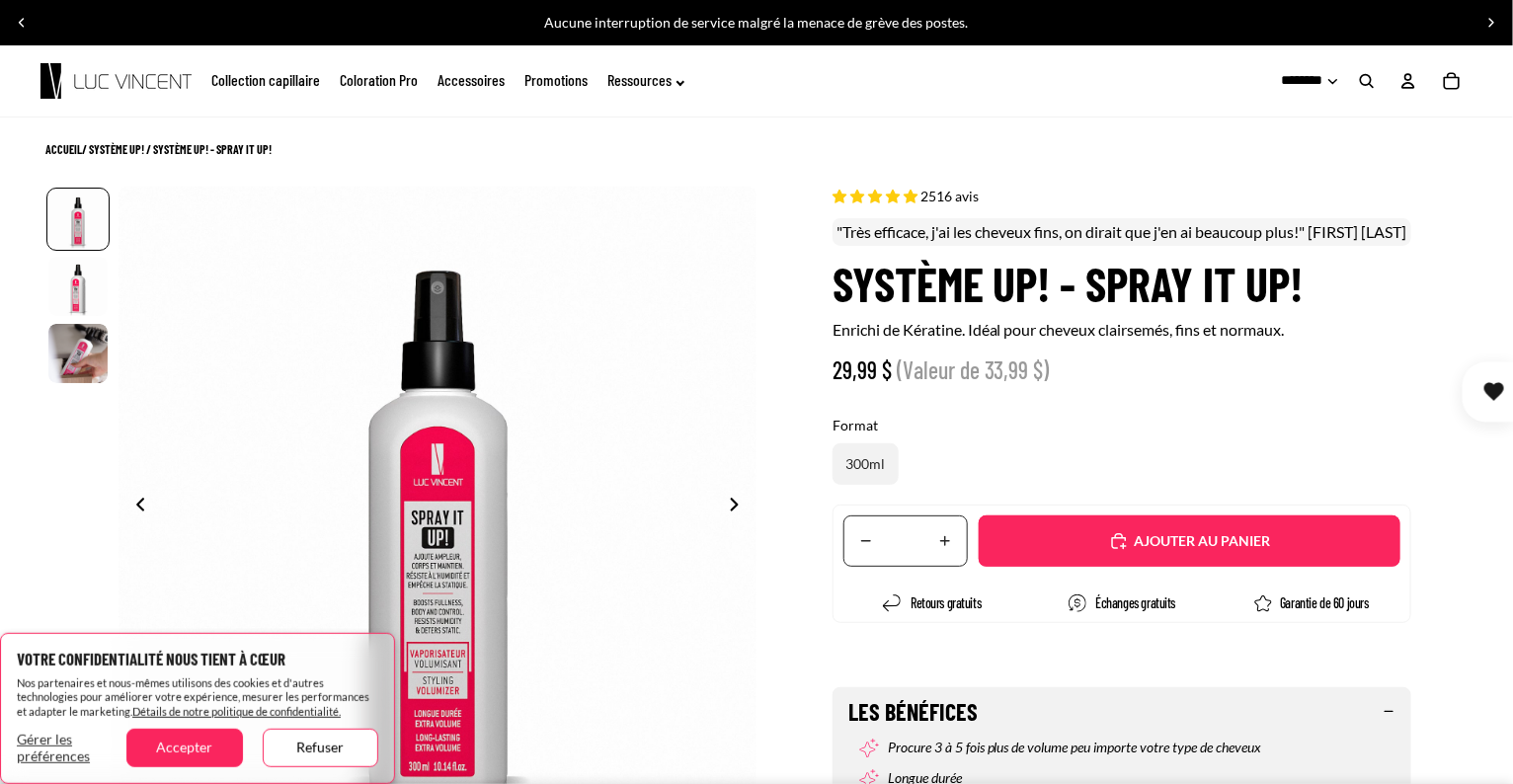 click on "Ajouté" at bounding box center (1189, 541) 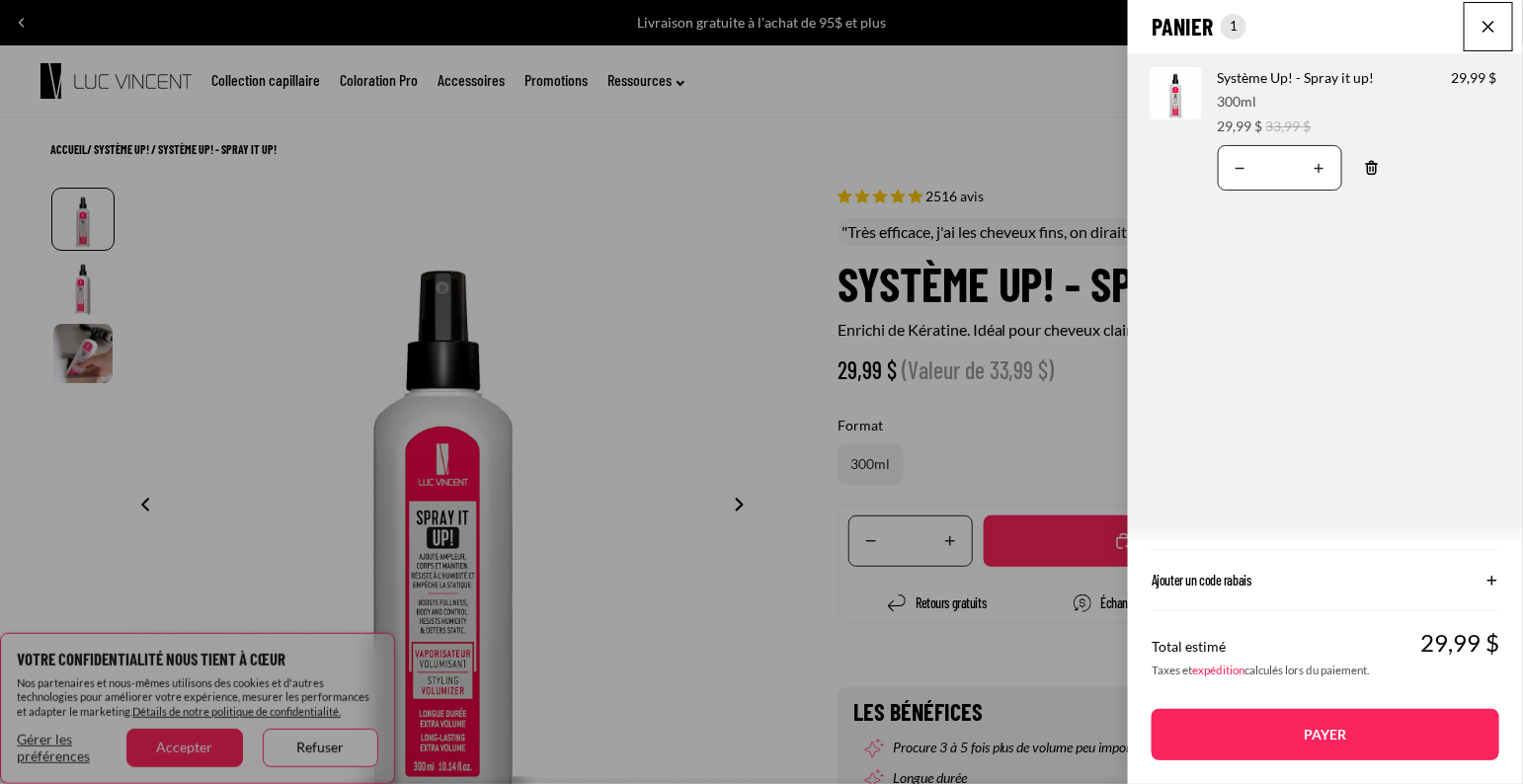 click on "Panier
Nombre total d'articles dans le panier: 1
1
1
Total du panier
29,99CAD
Image de produit
Informations sur le produit
Quantité
Nombre total de produits
Système Up! - Spray it up!
Format:
300ml" 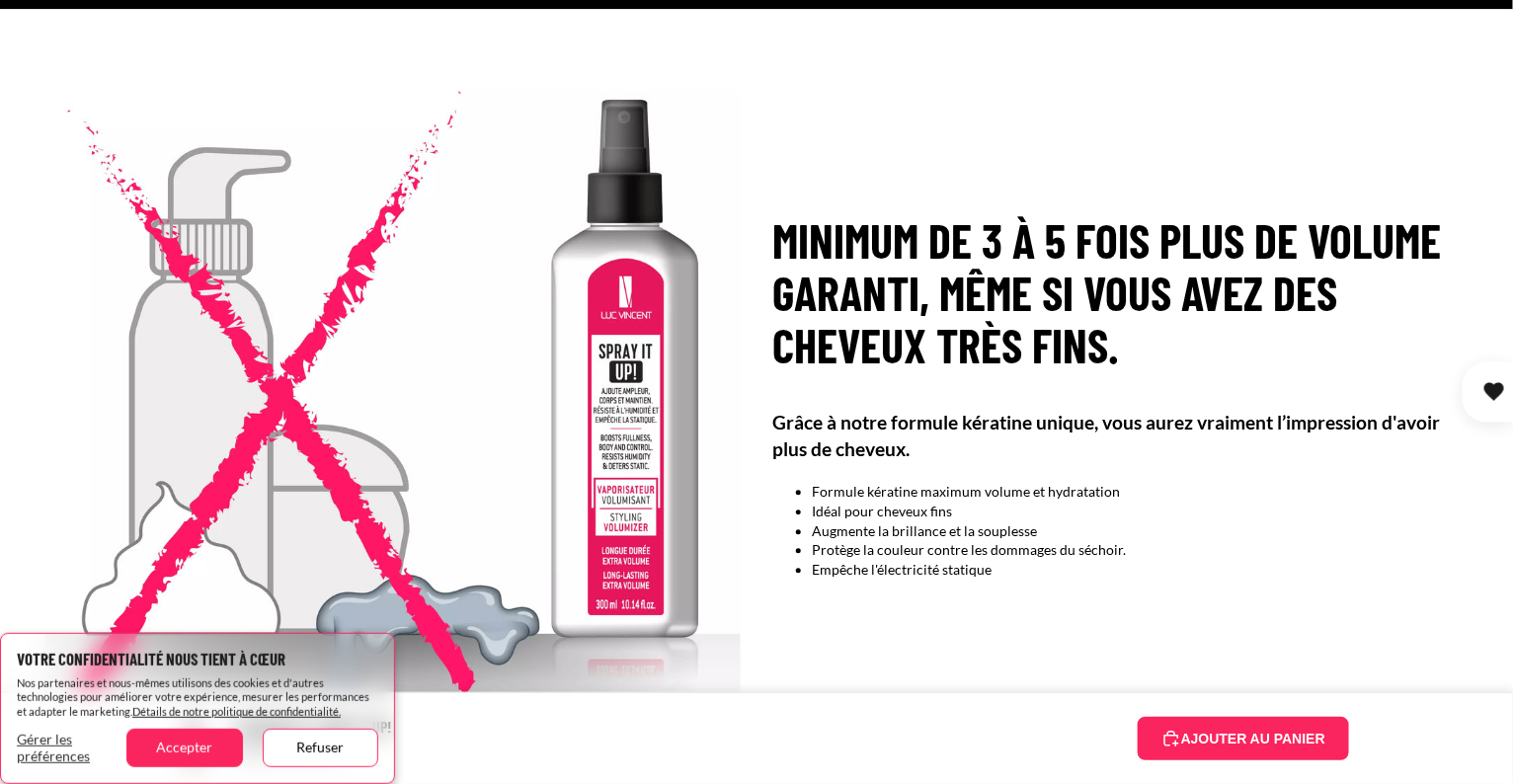 scroll, scrollTop: 2074, scrollLeft: 0, axis: vertical 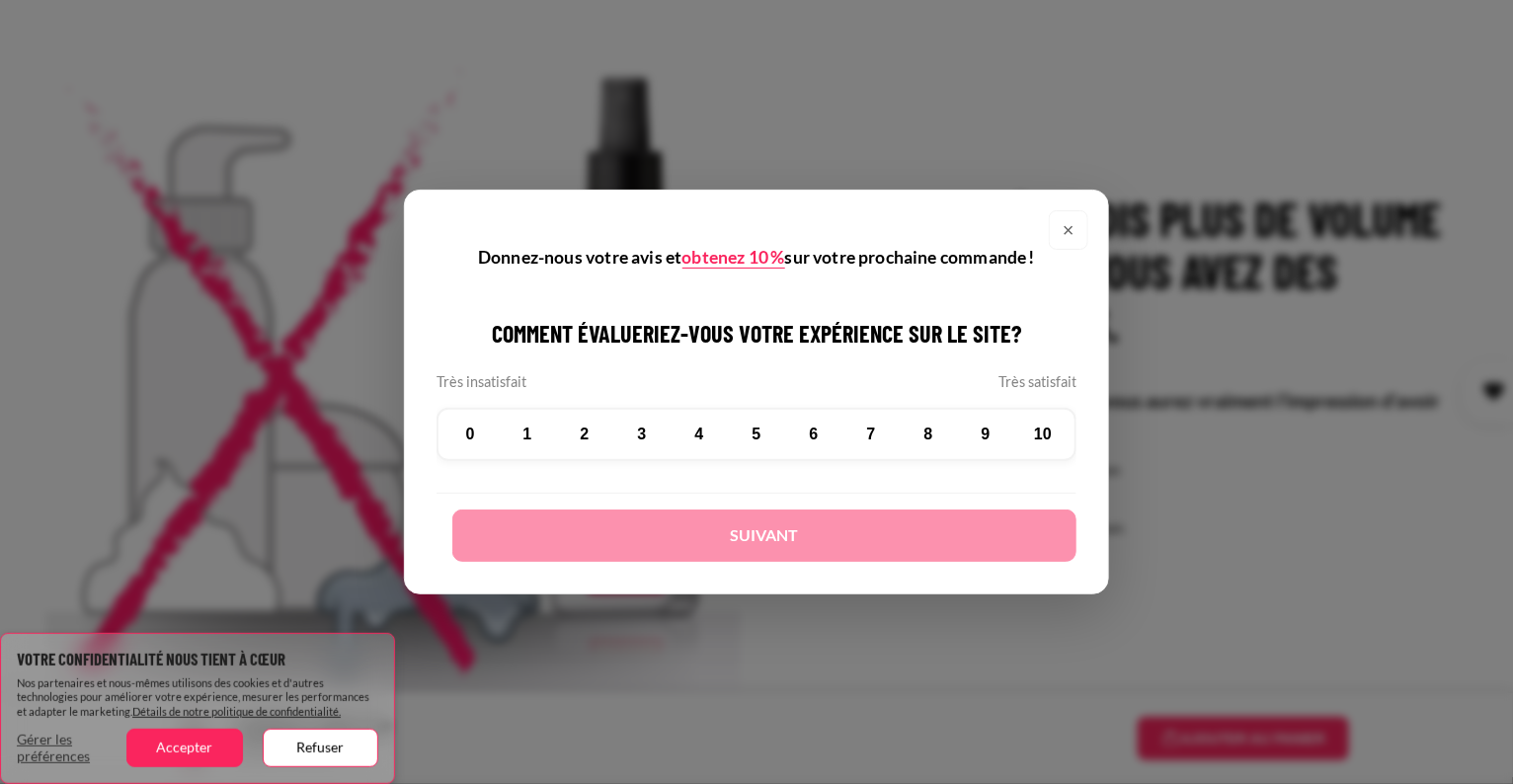 click on "×" at bounding box center (1069, 230) 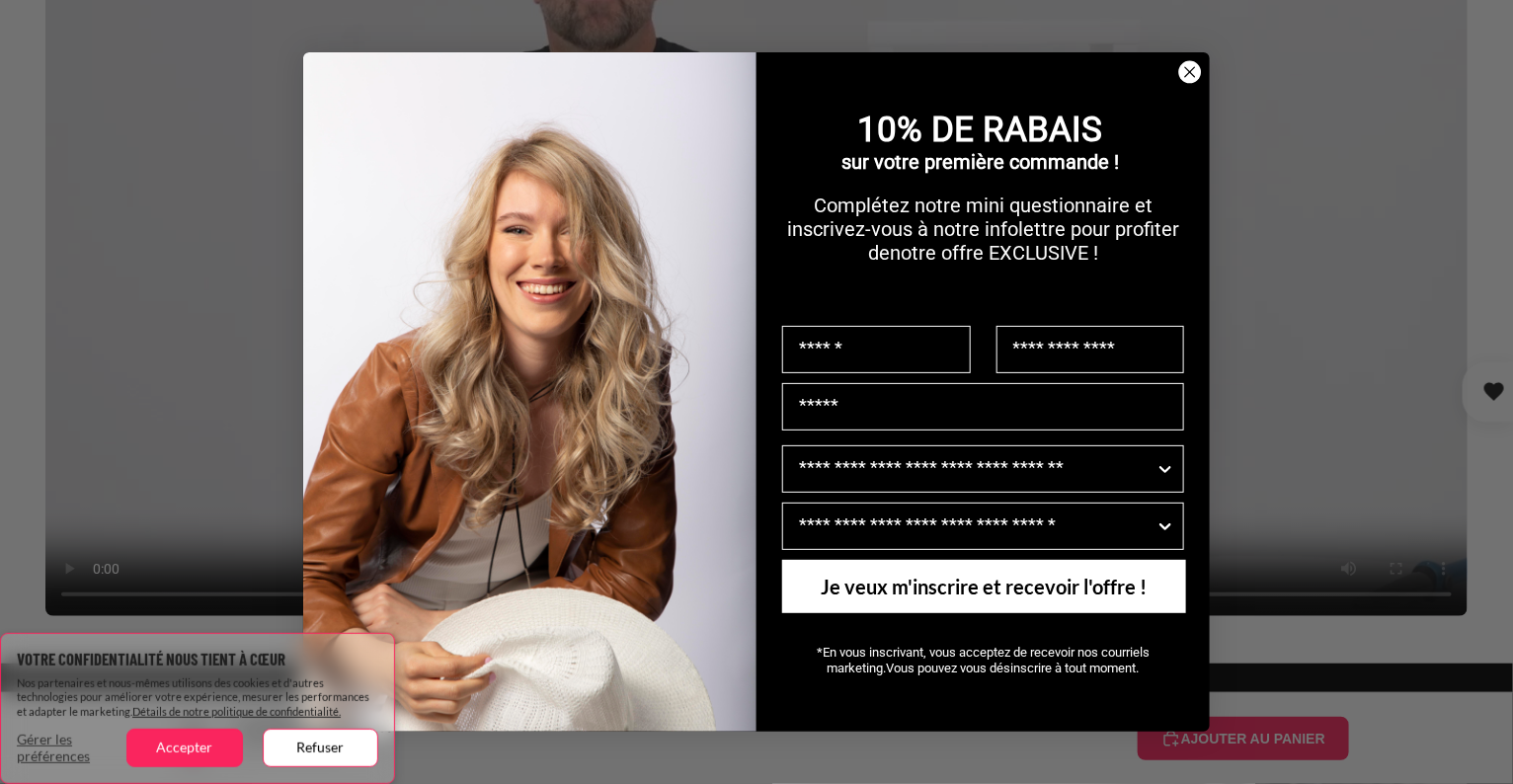 scroll, scrollTop: 3455, scrollLeft: 0, axis: vertical 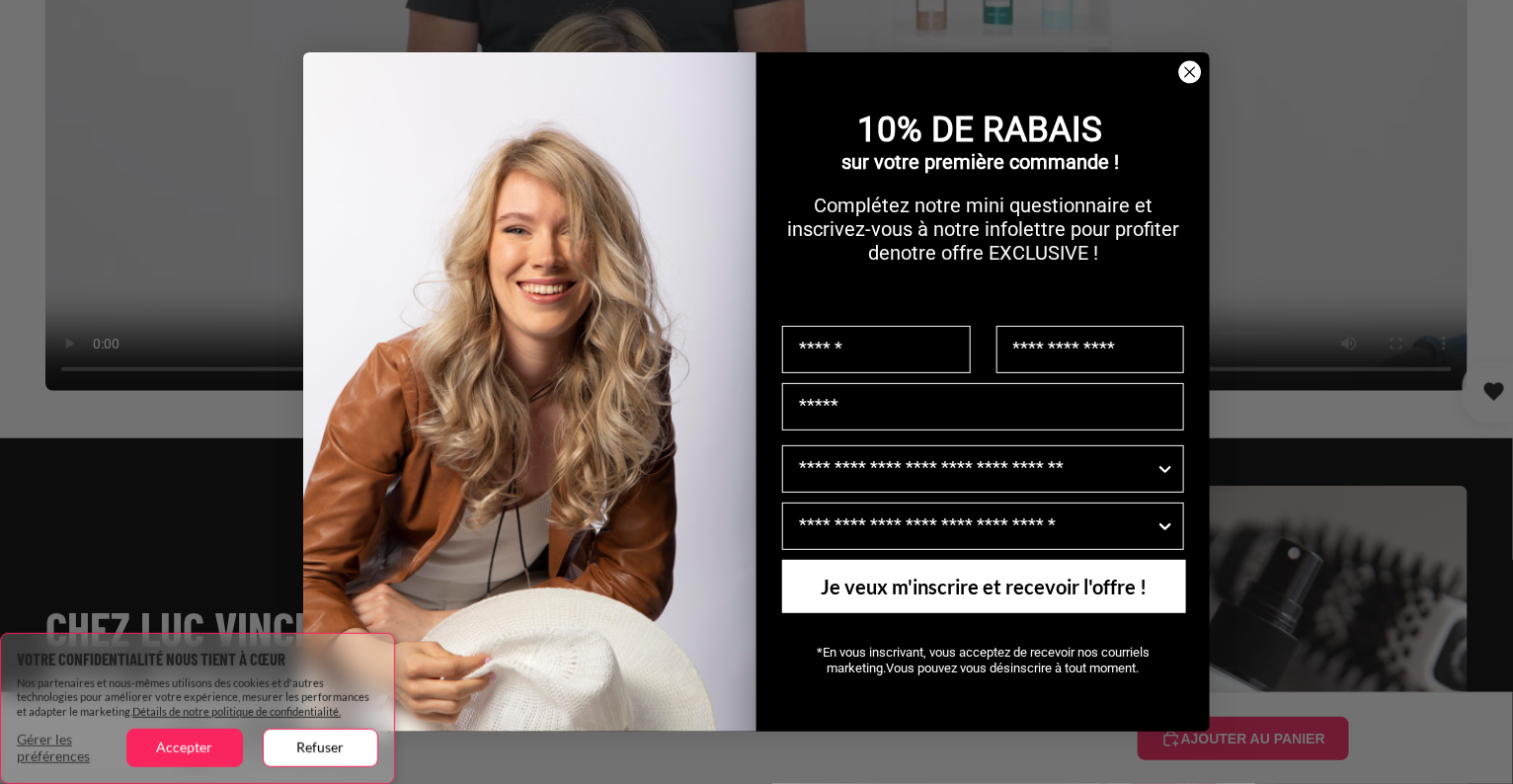 type on "******" 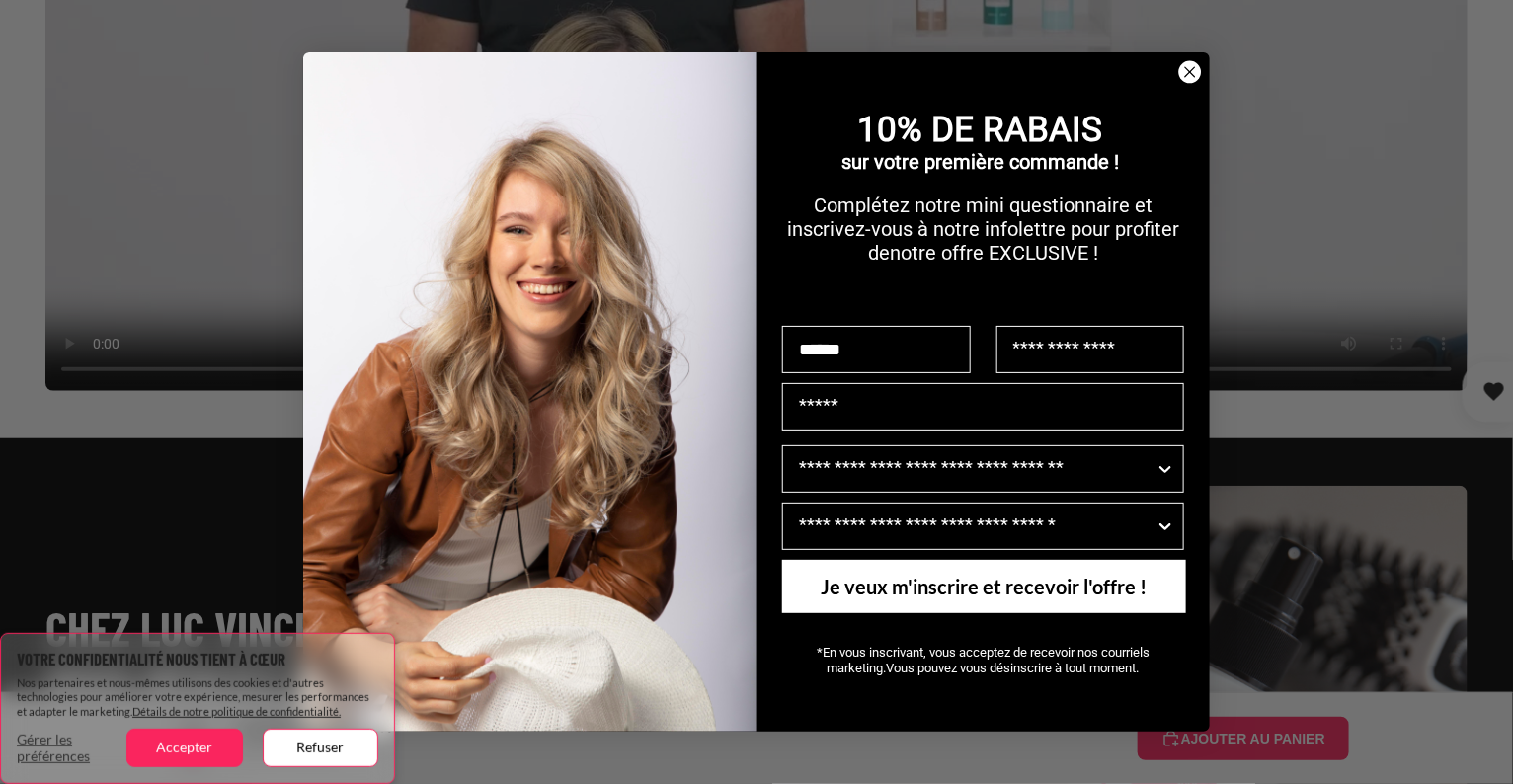 type on "******" 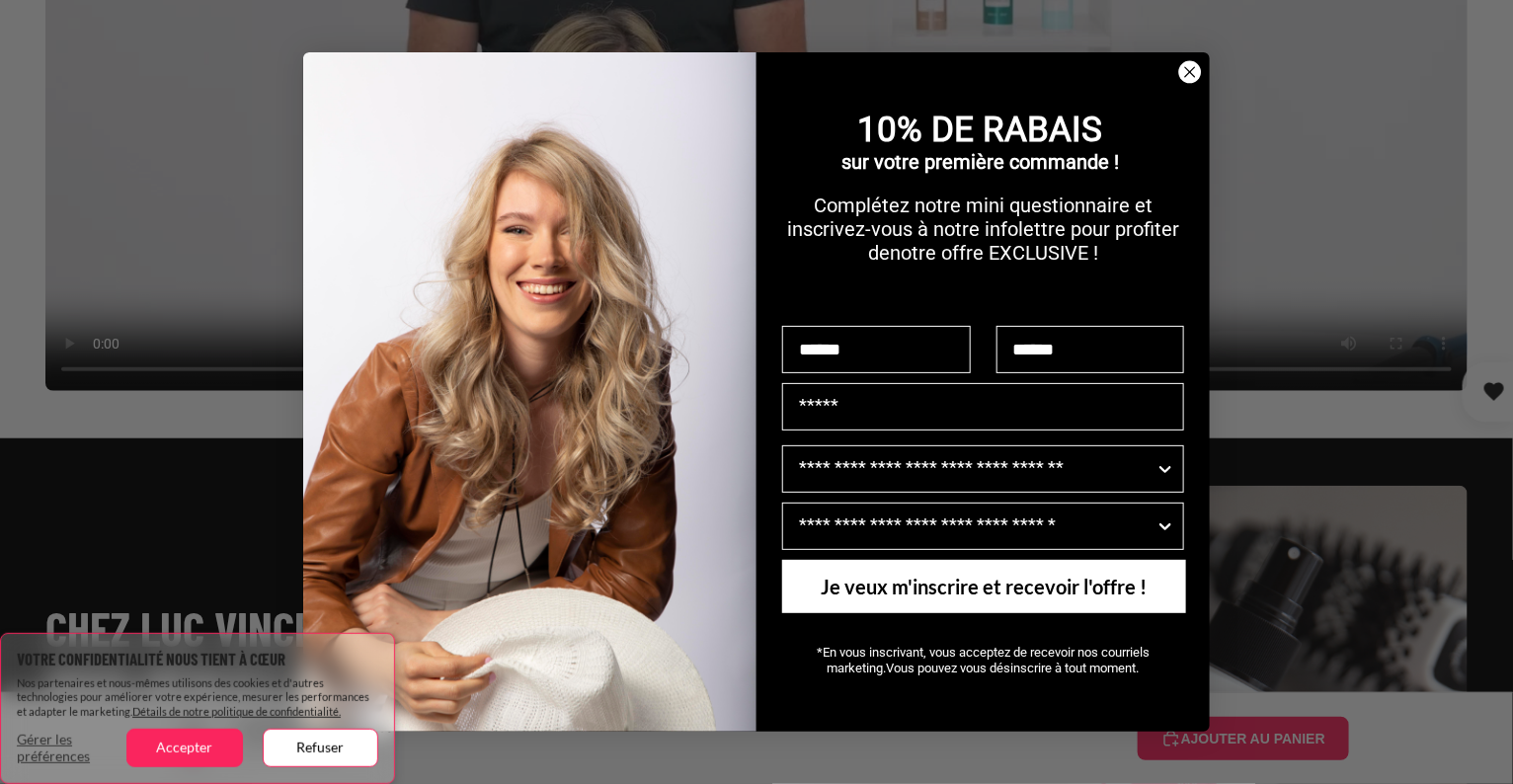type on "**********" 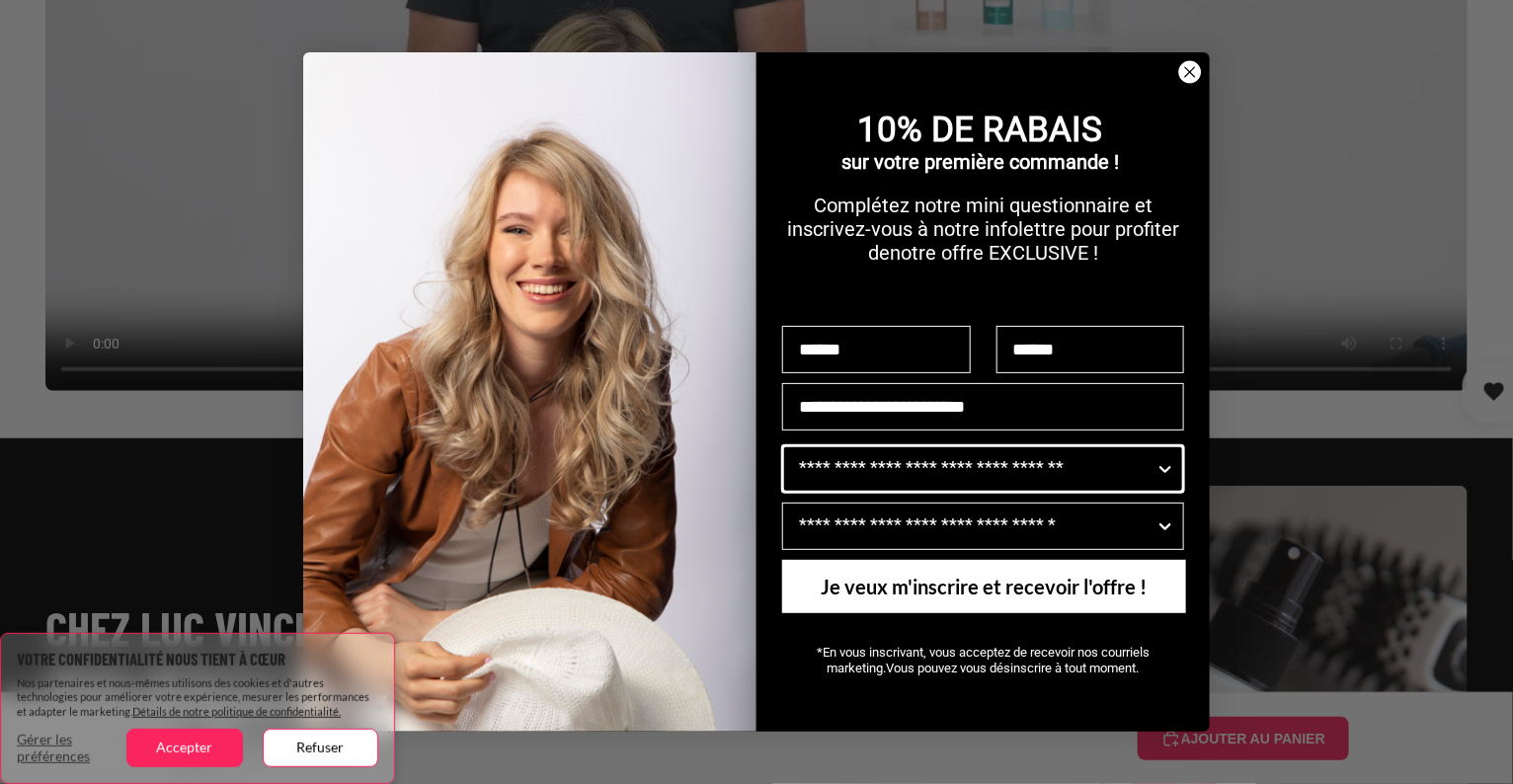 click 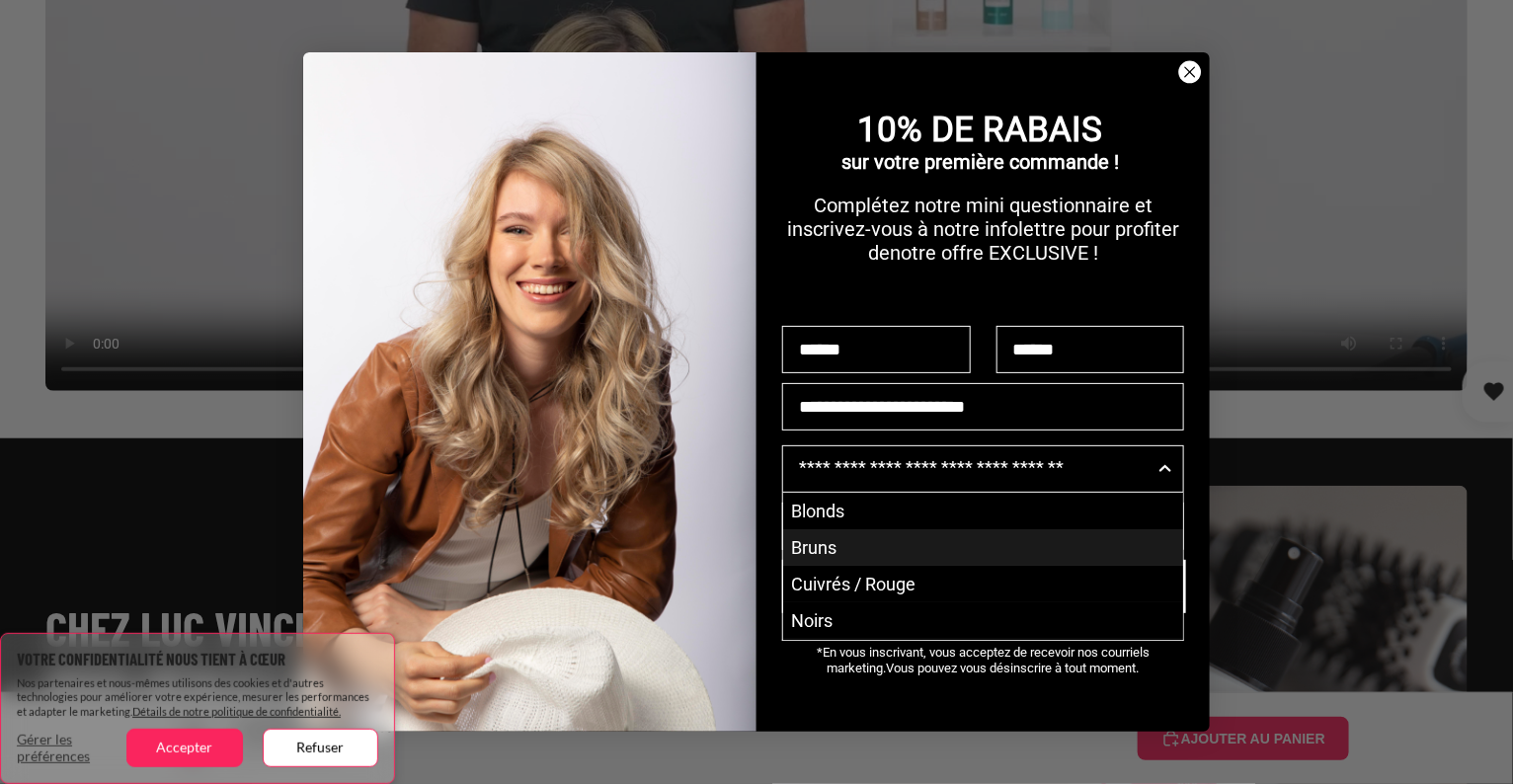 click on "Bruns" at bounding box center [983, 547] 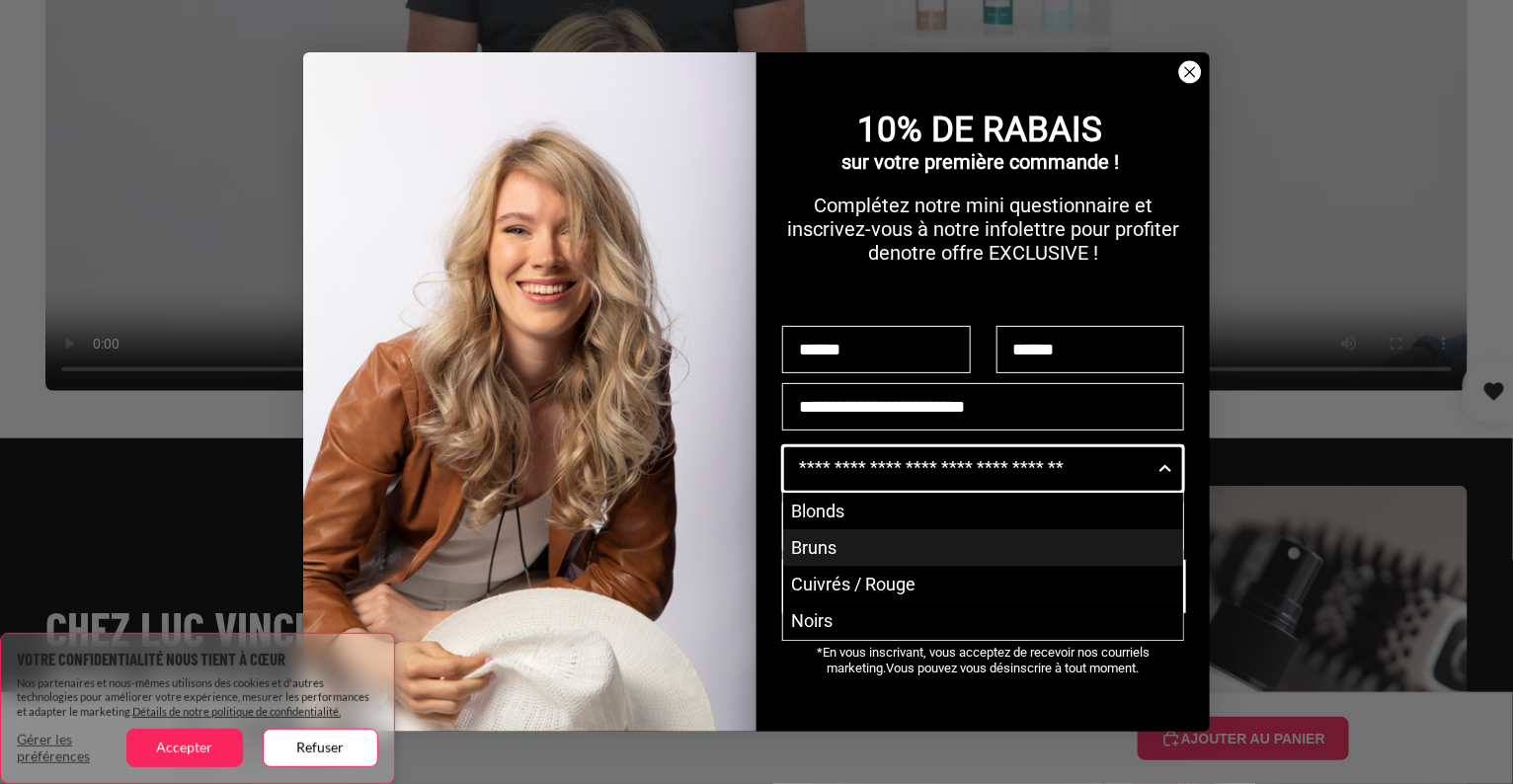 type on "*****" 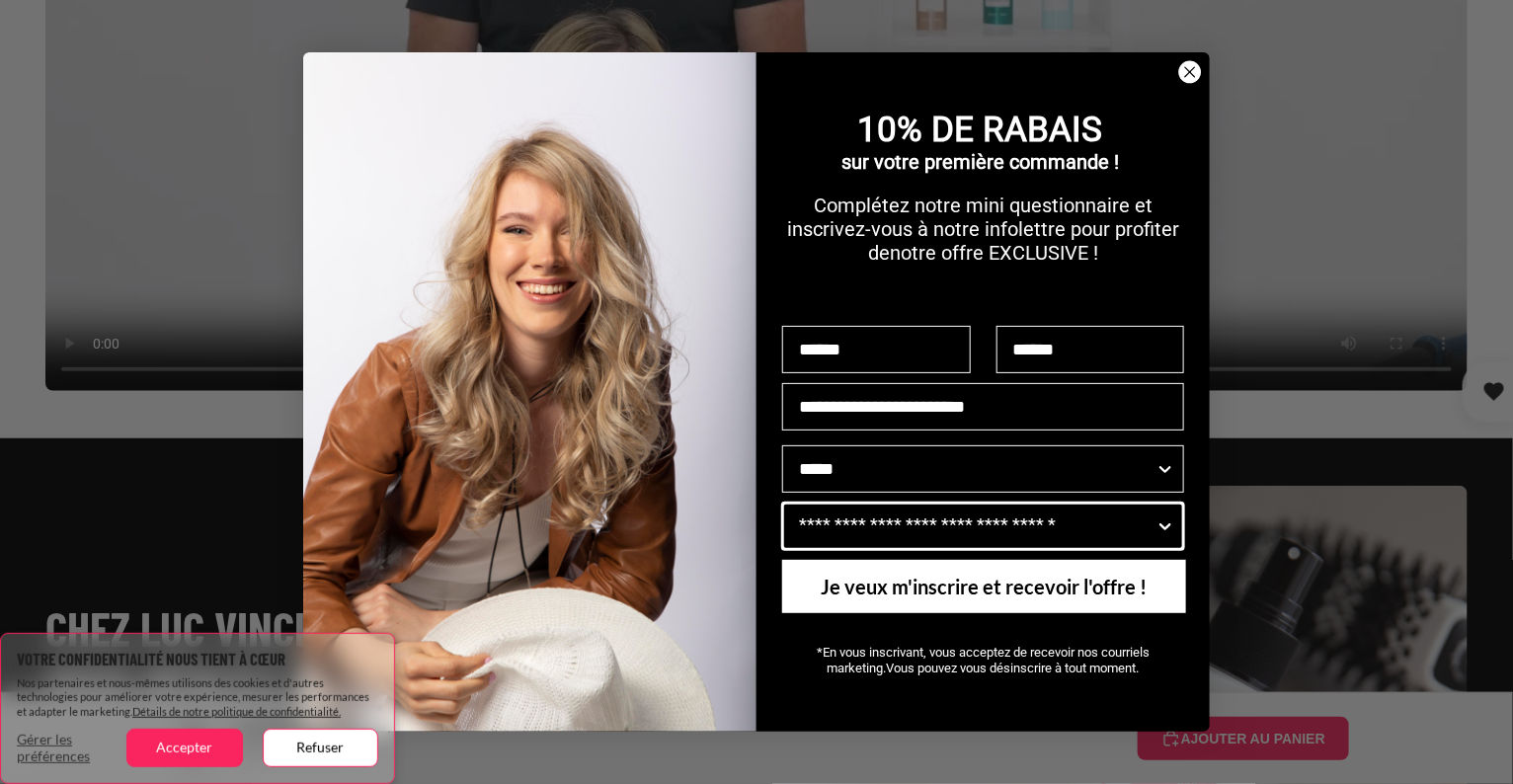 click 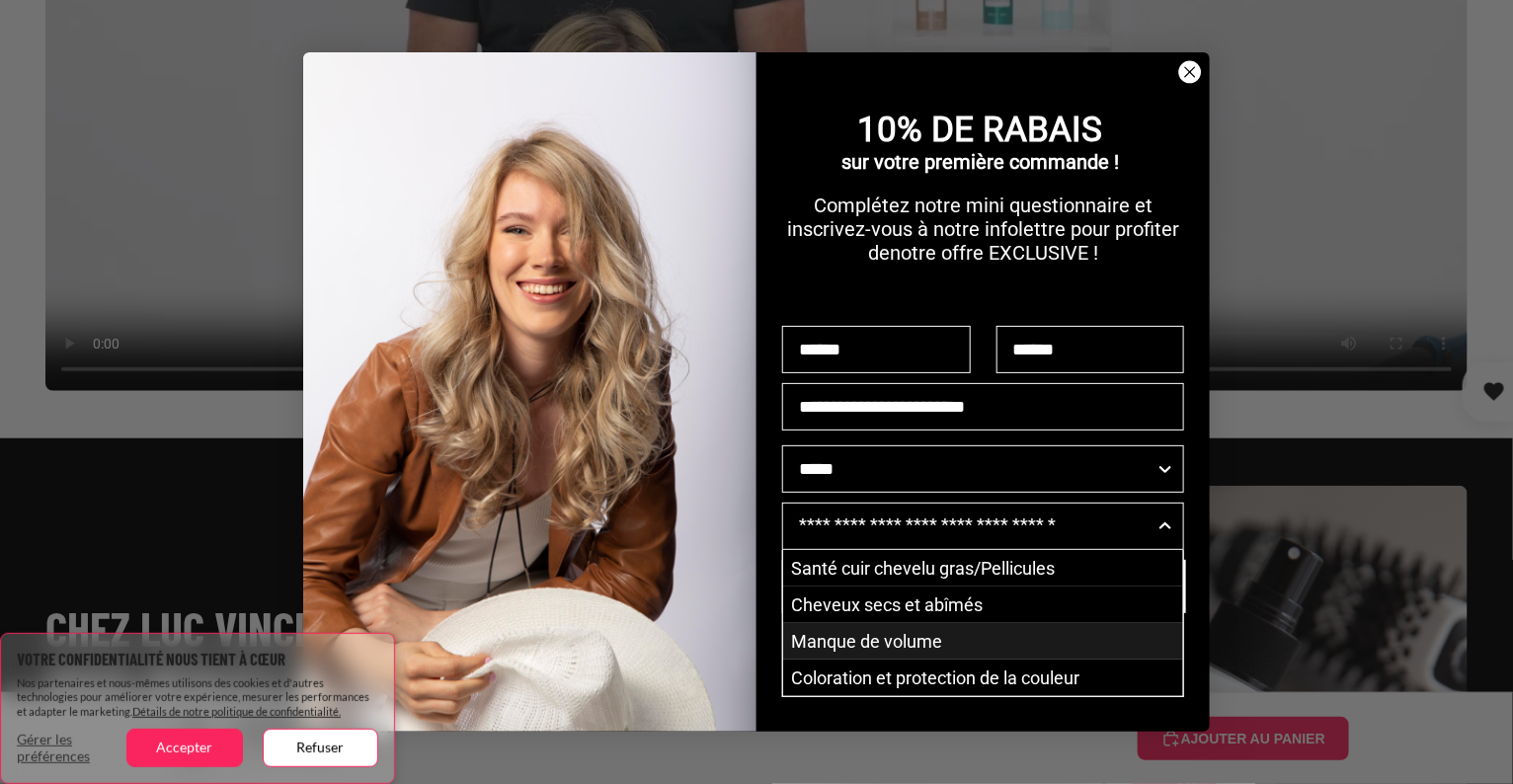 click on "Manque de volume" at bounding box center [983, 641] 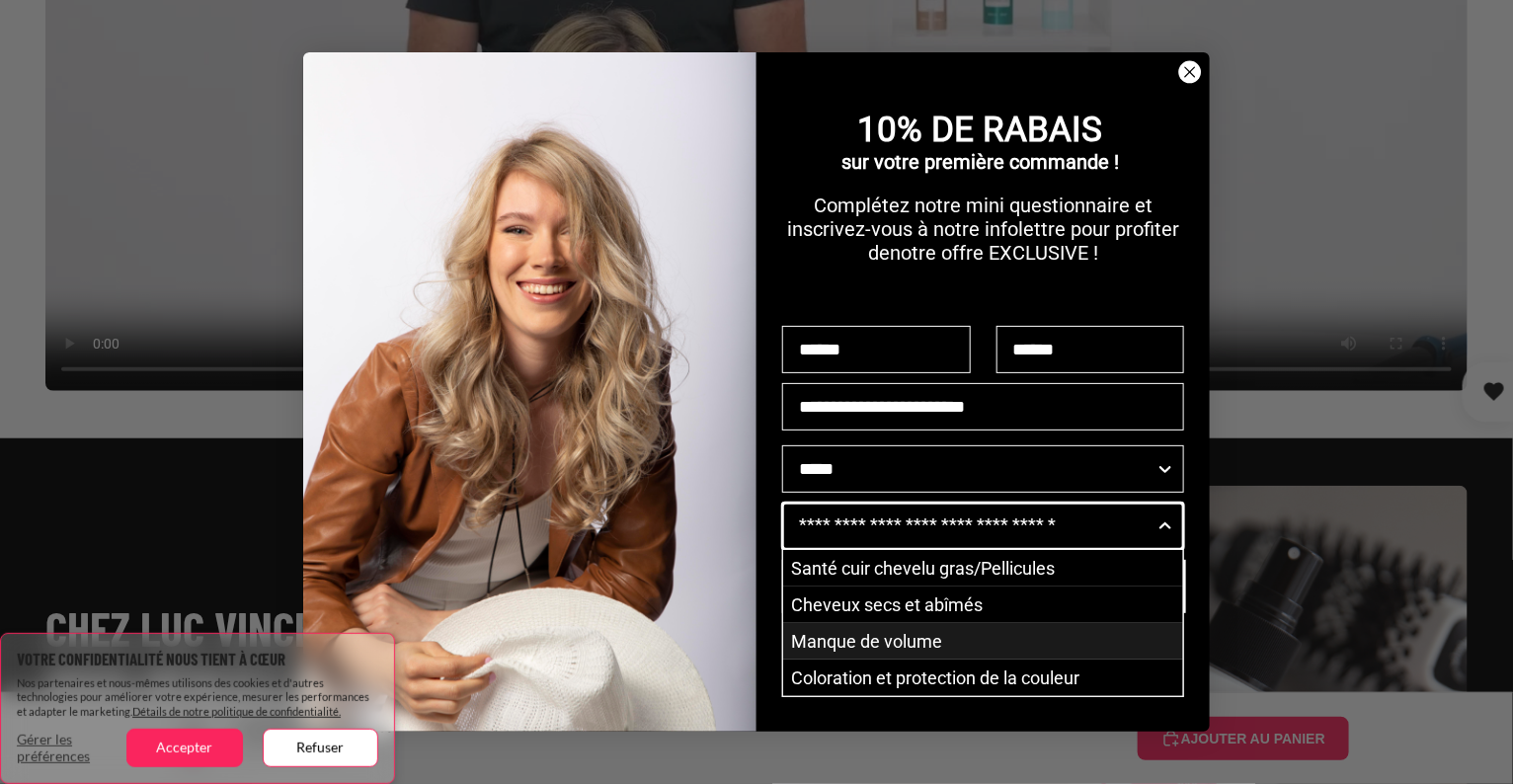 type on "**********" 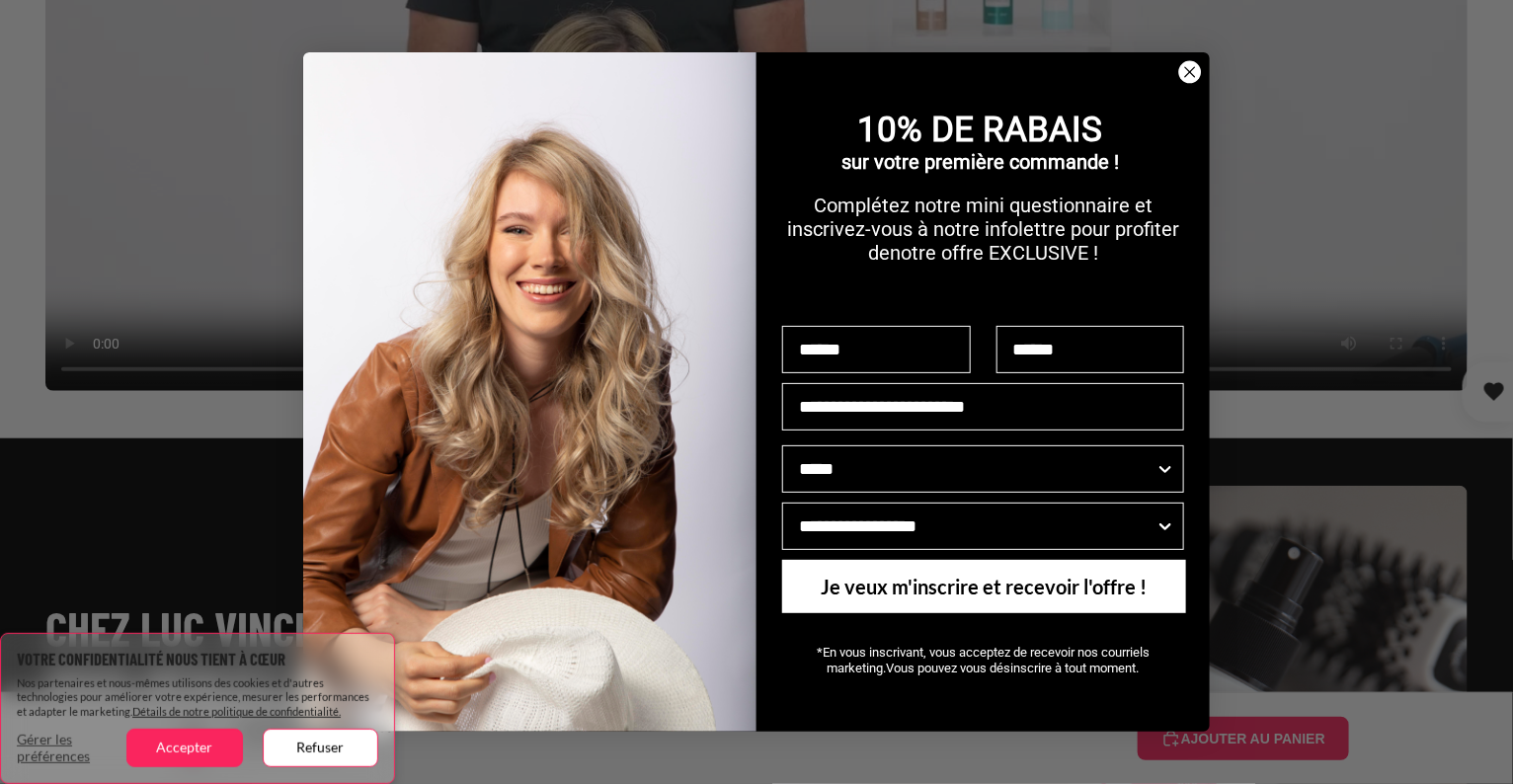 click on "Je veux m'inscrire et recevoir l'offre !" at bounding box center [984, 587] 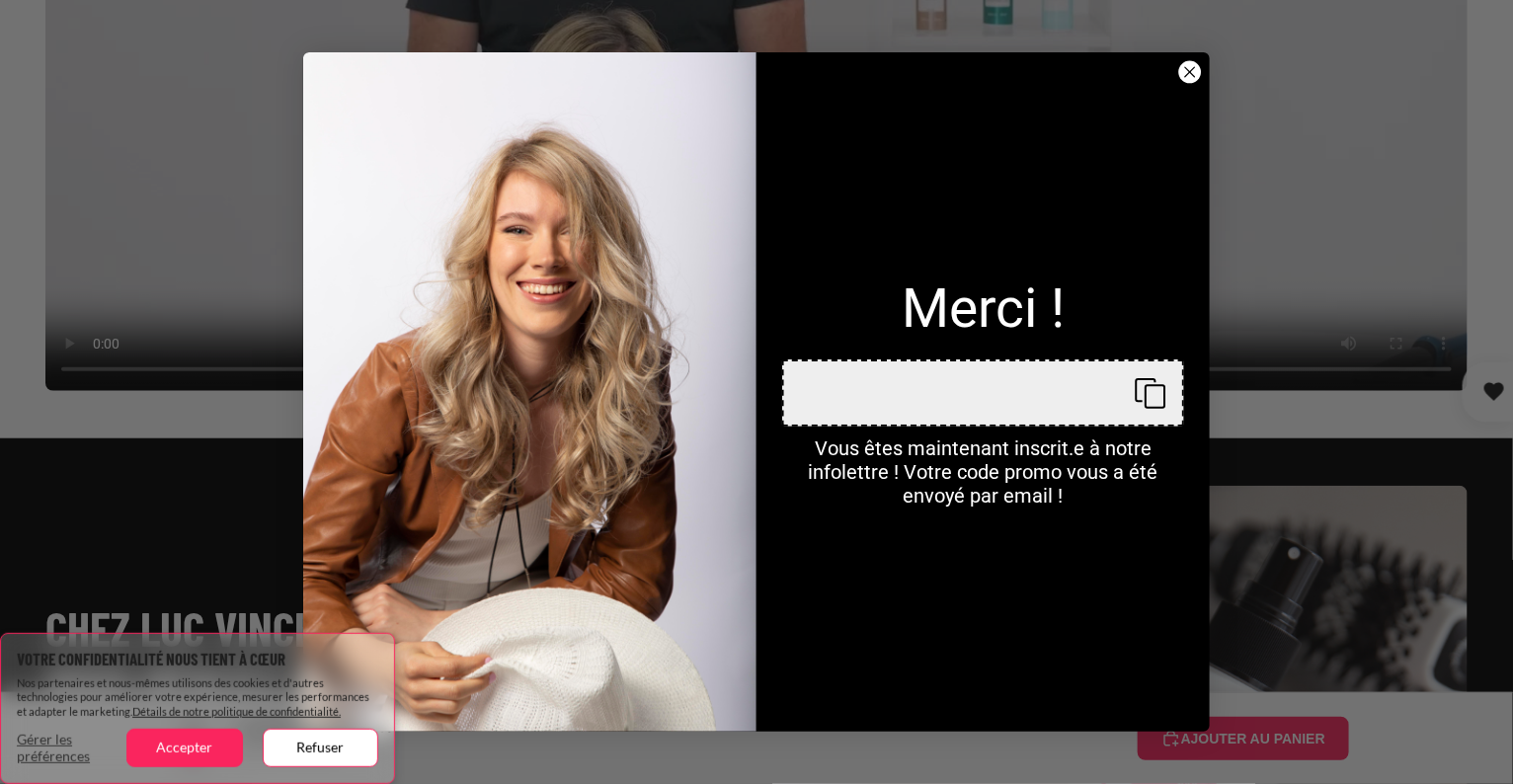 click 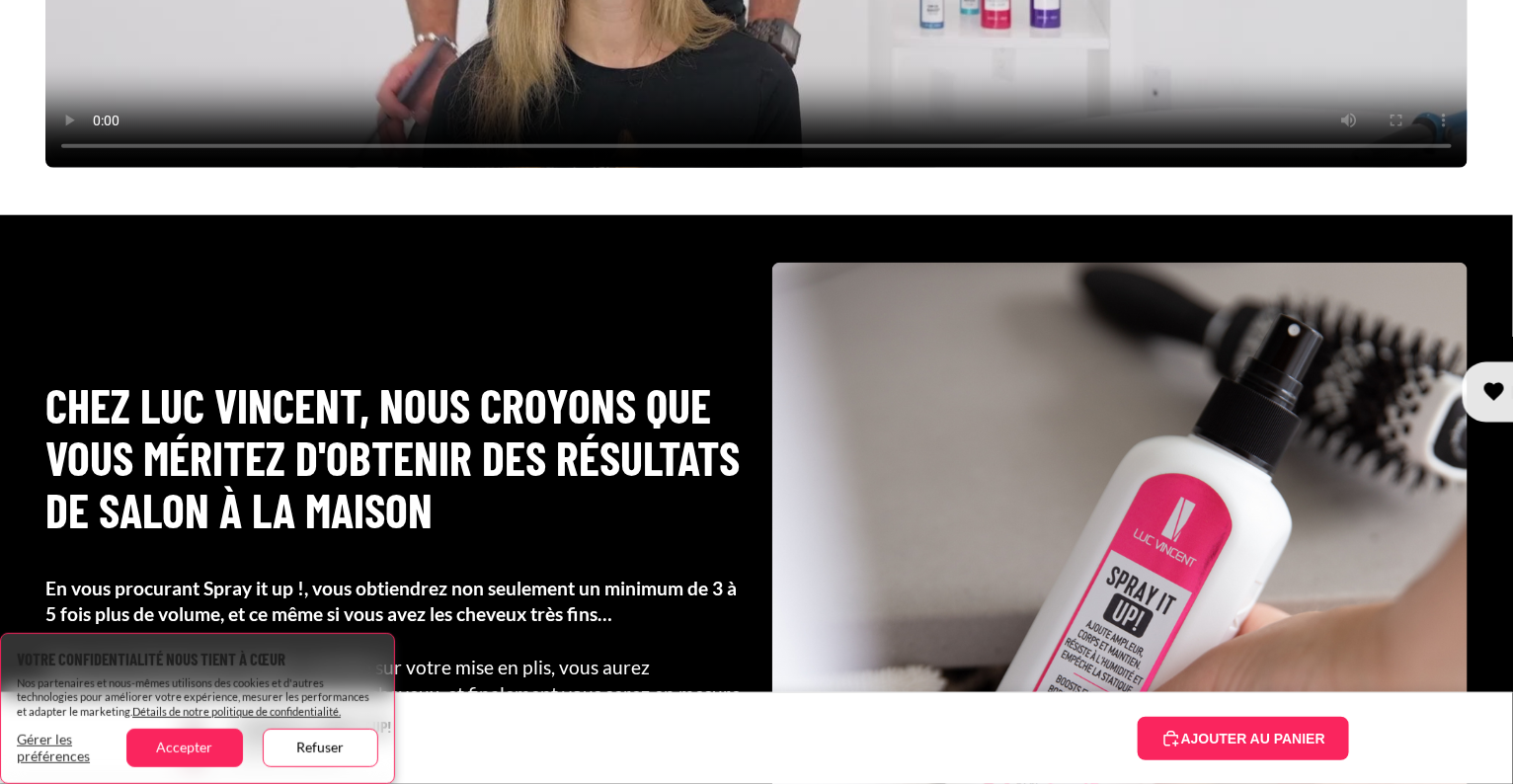 scroll, scrollTop: 3686, scrollLeft: 0, axis: vertical 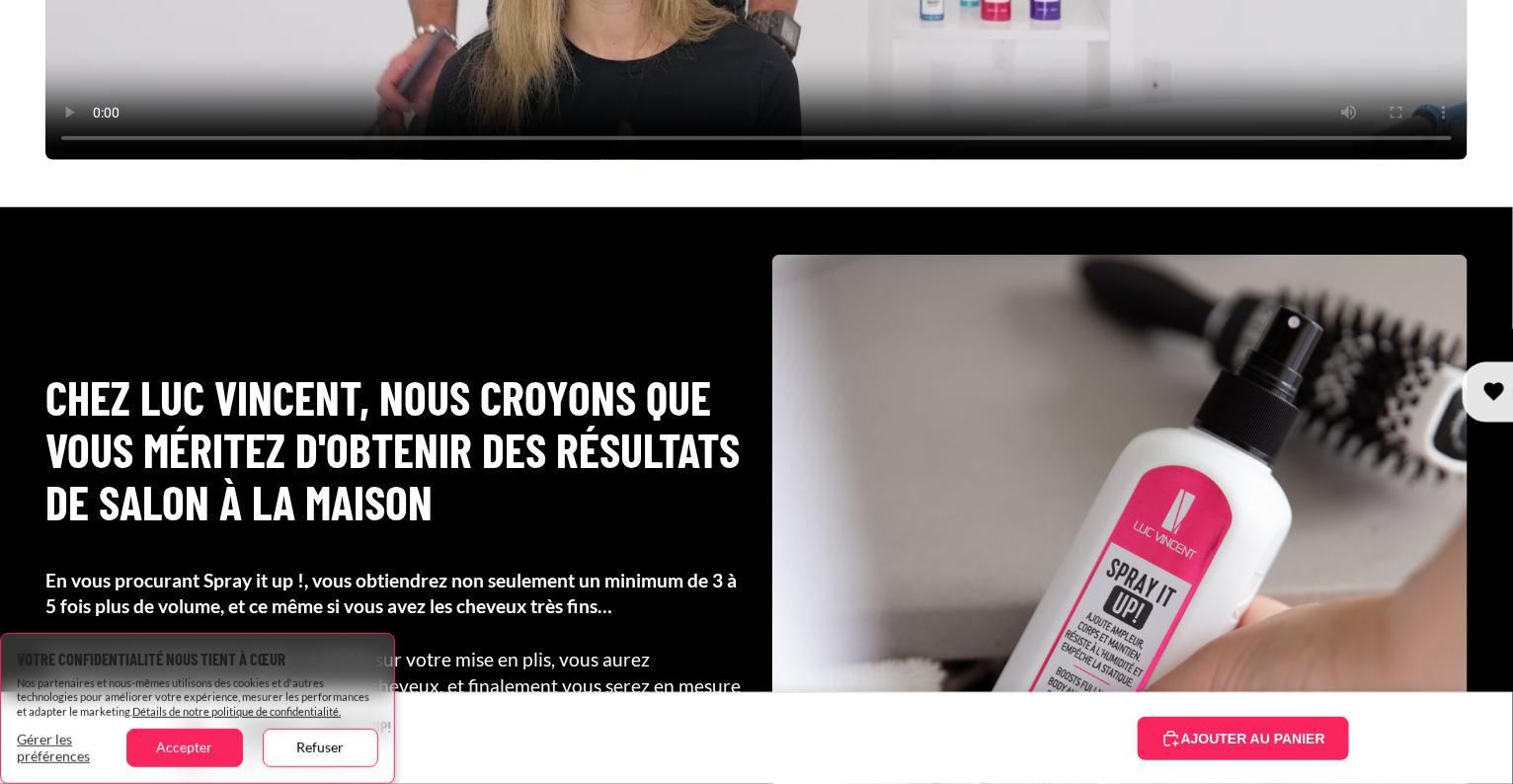 drag, startPoint x: 1212, startPoint y: 734, endPoint x: 862, endPoint y: 758, distance: 350.82189 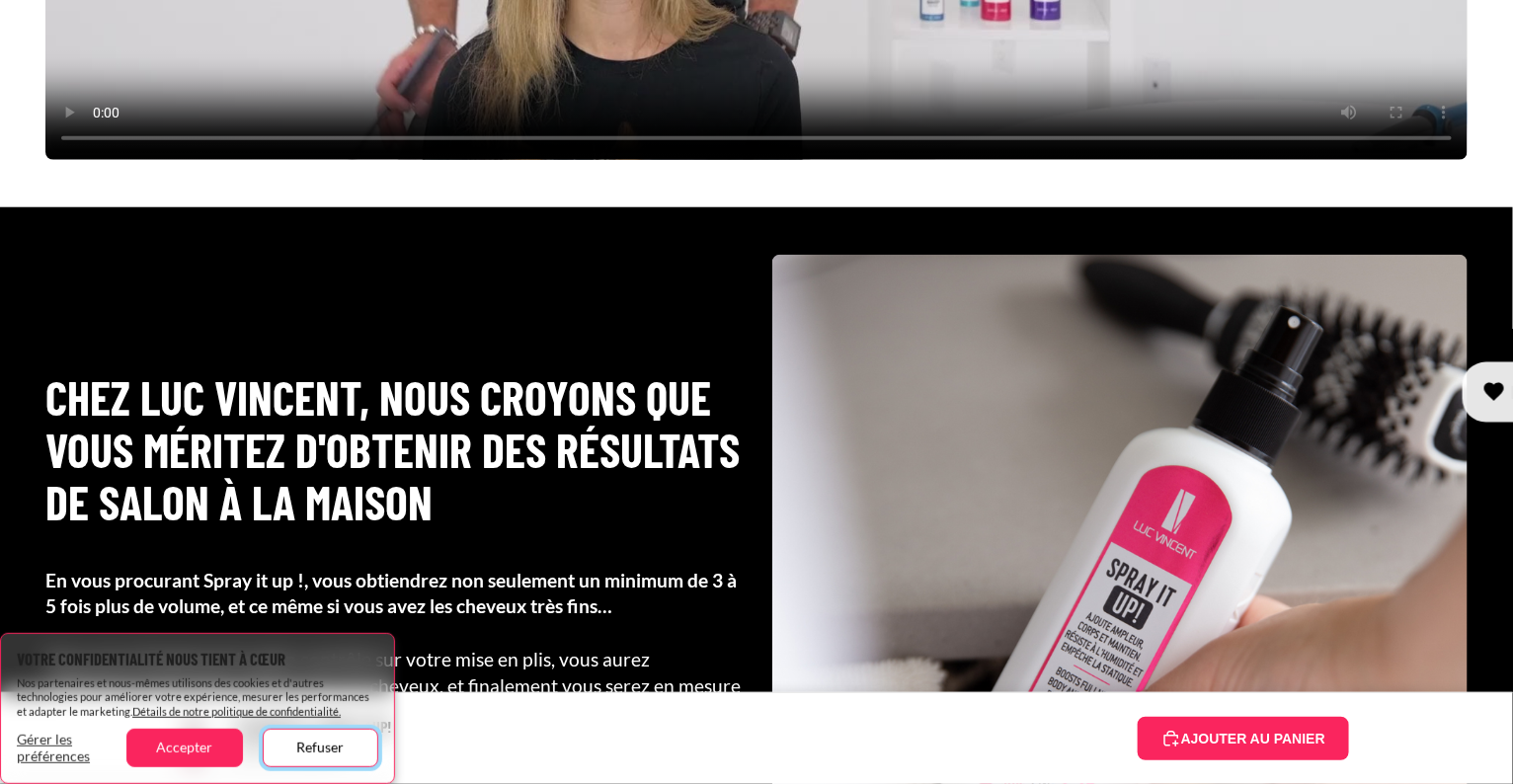 click on "Refuser" at bounding box center (320, 747) 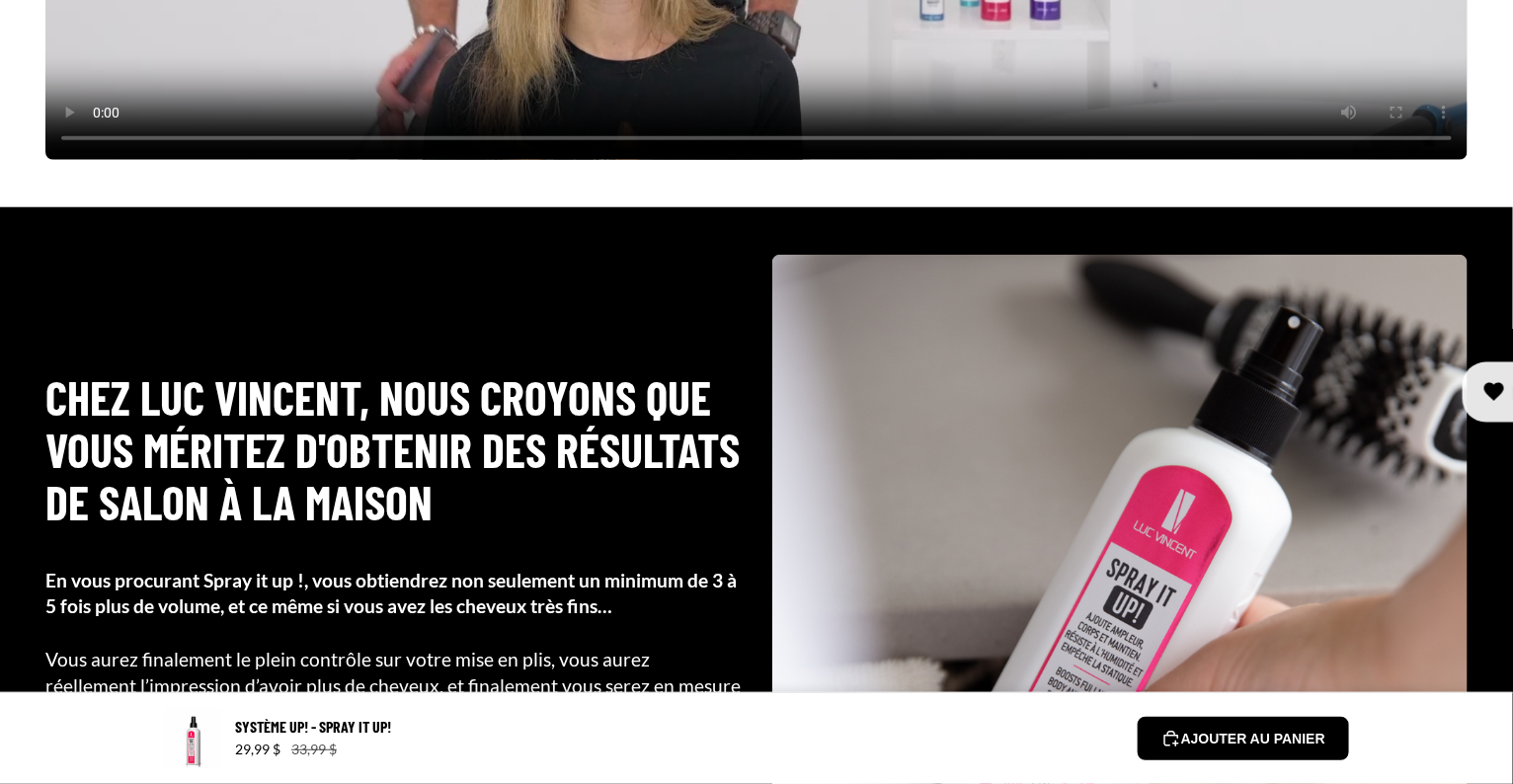 click on "AJOUTER AU PANIER" at bounding box center [1243, 739] 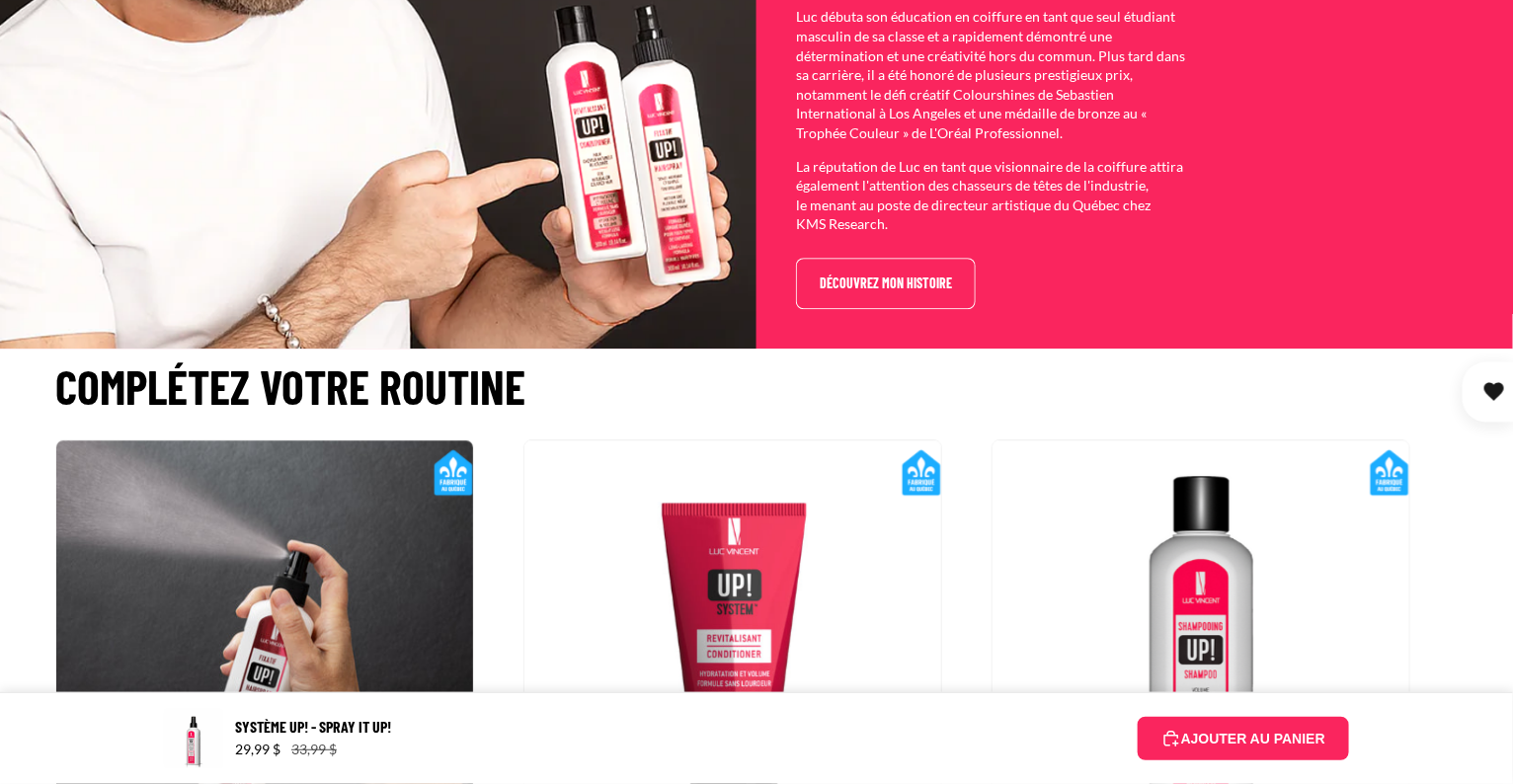 scroll, scrollTop: 4996, scrollLeft: 0, axis: vertical 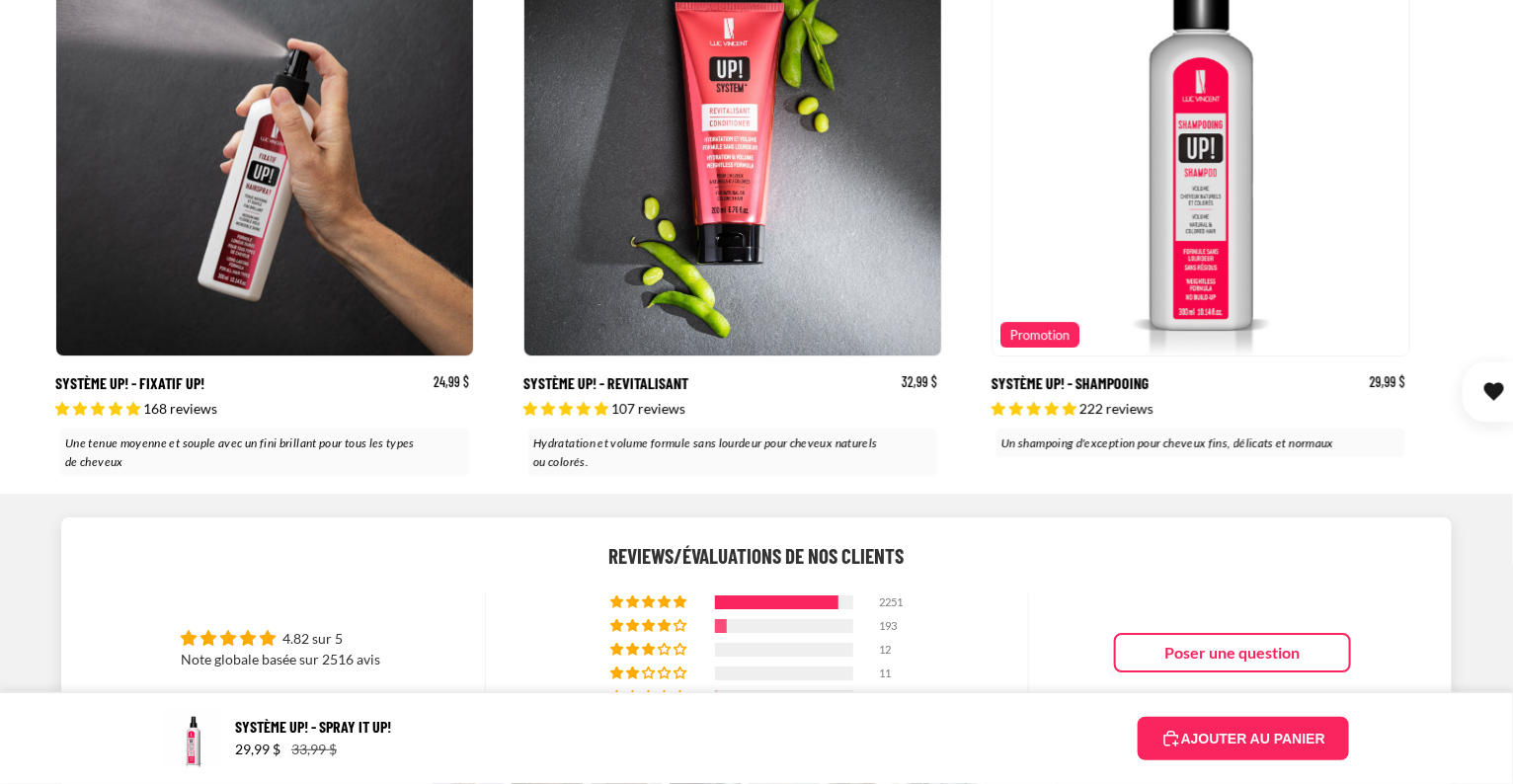 click at bounding box center [733, 147] 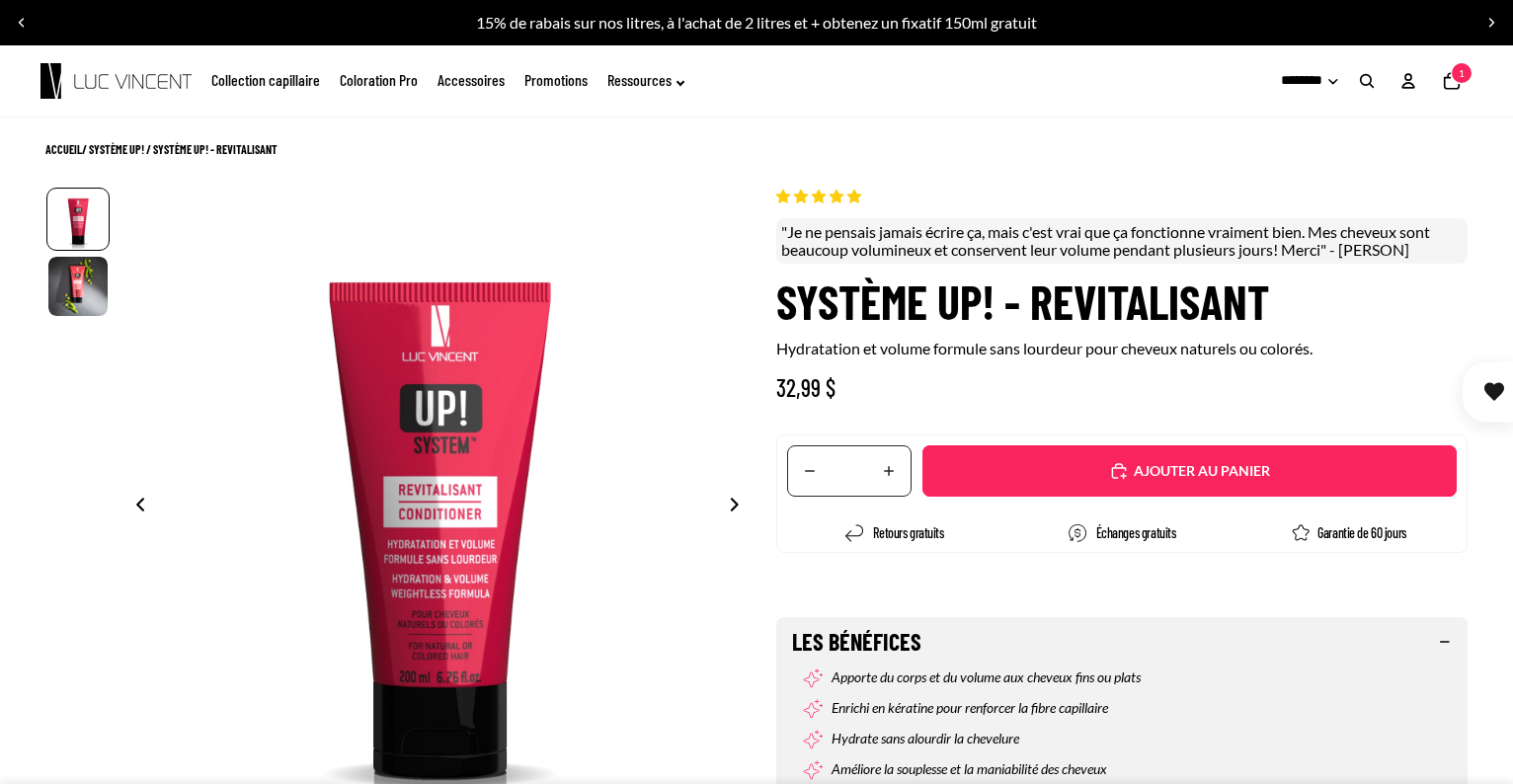 click on "Ajouté" at bounding box center (1199, 471) 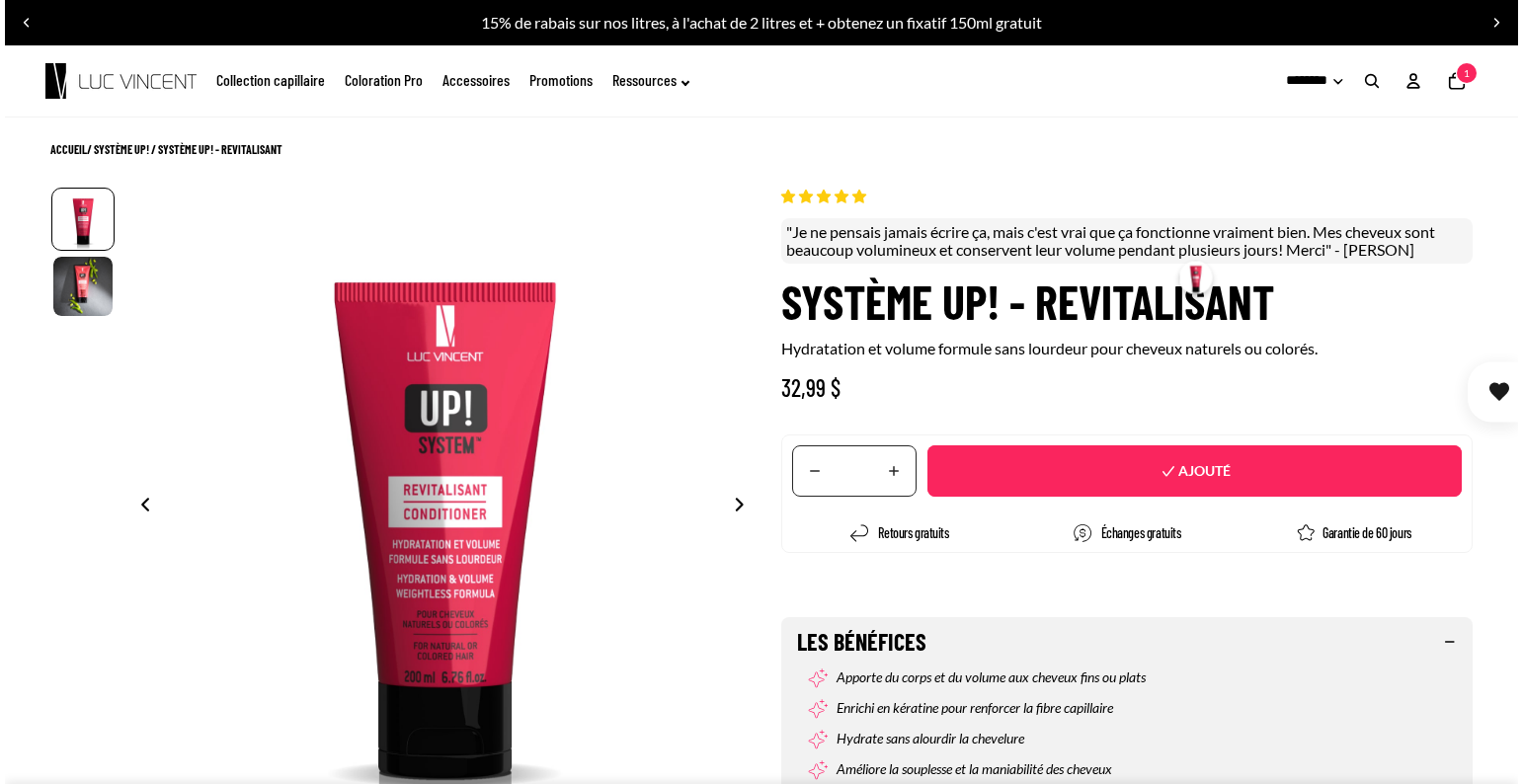 scroll, scrollTop: 0, scrollLeft: 0, axis: both 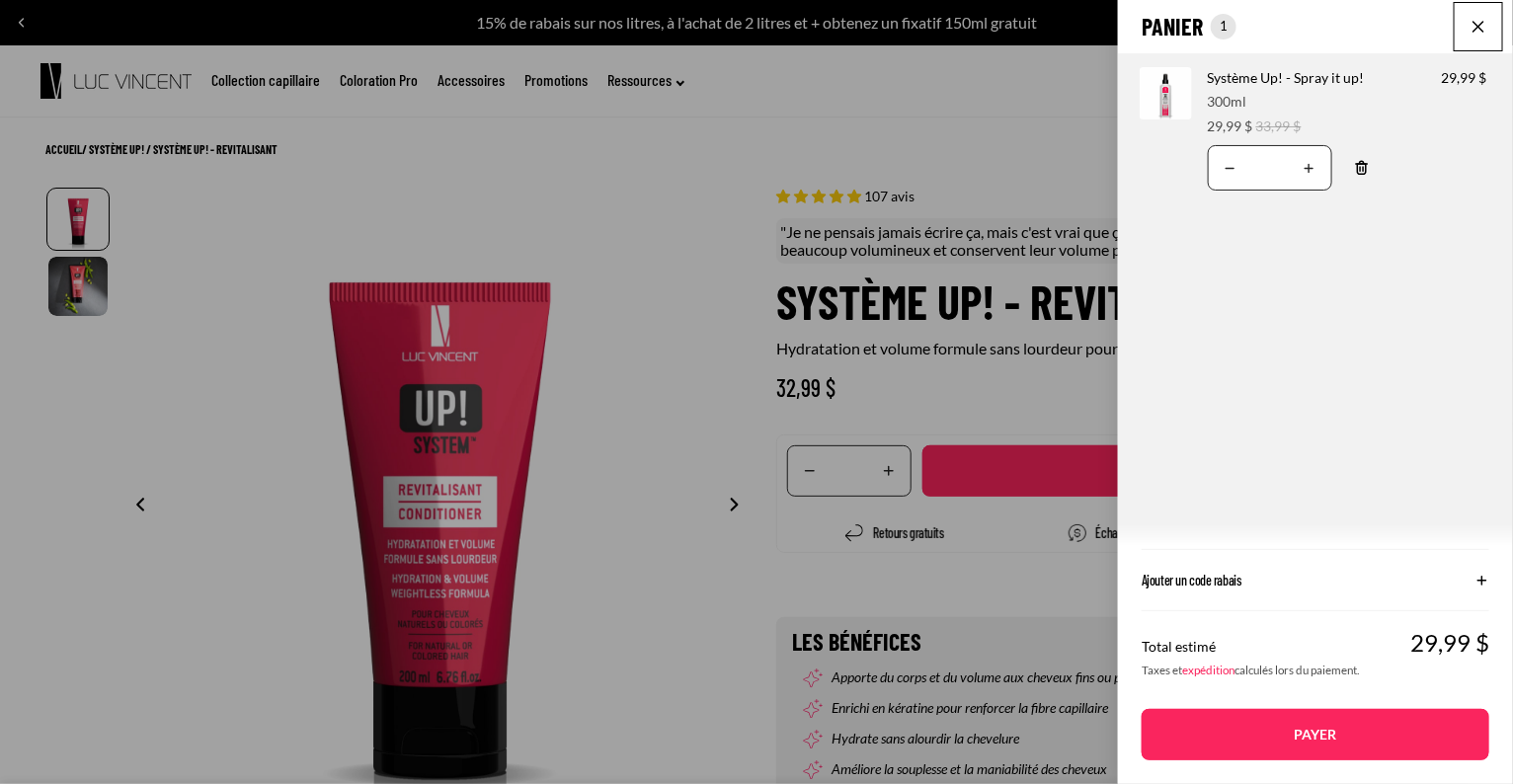select on "**********" 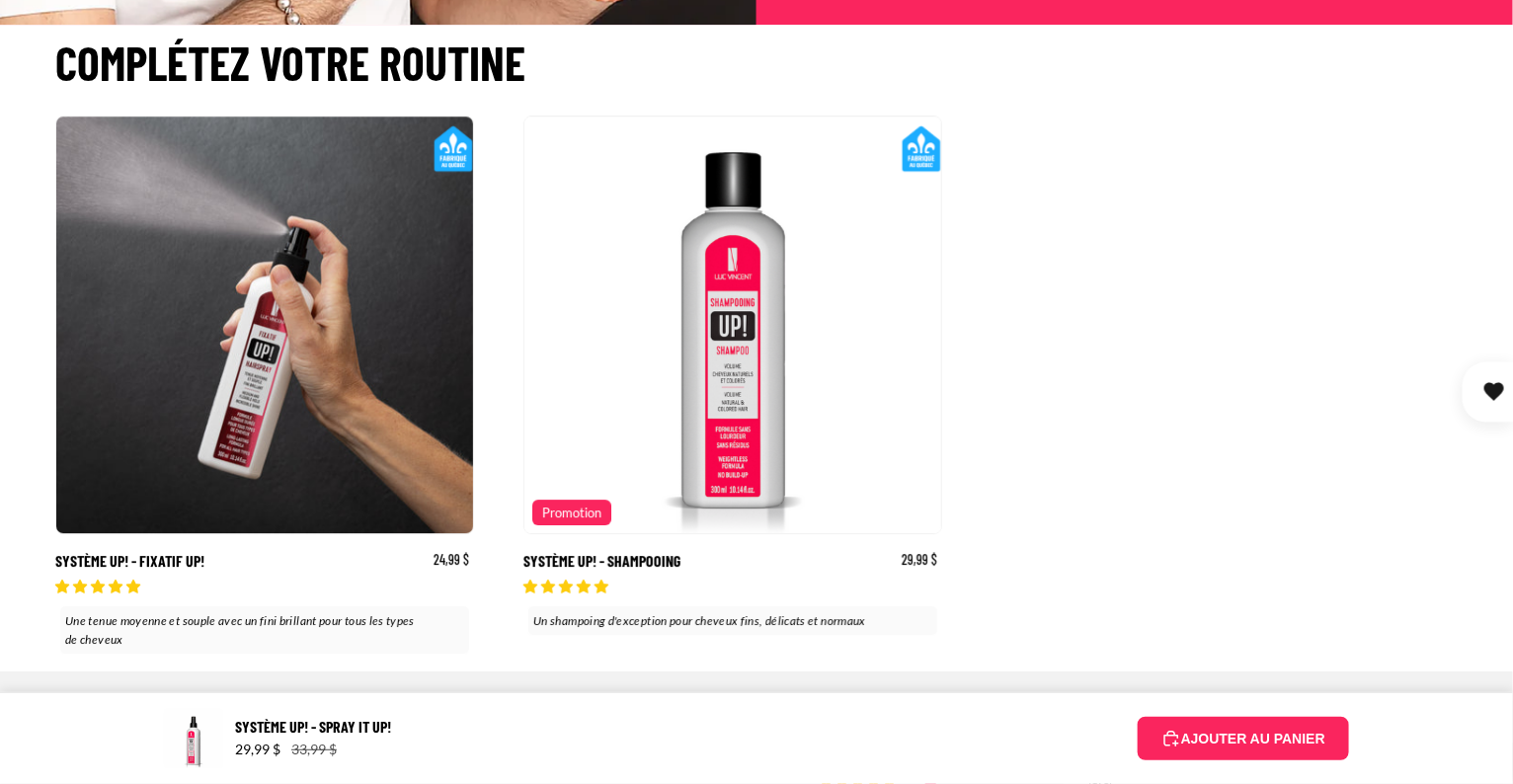 scroll, scrollTop: 5827, scrollLeft: 0, axis: vertical 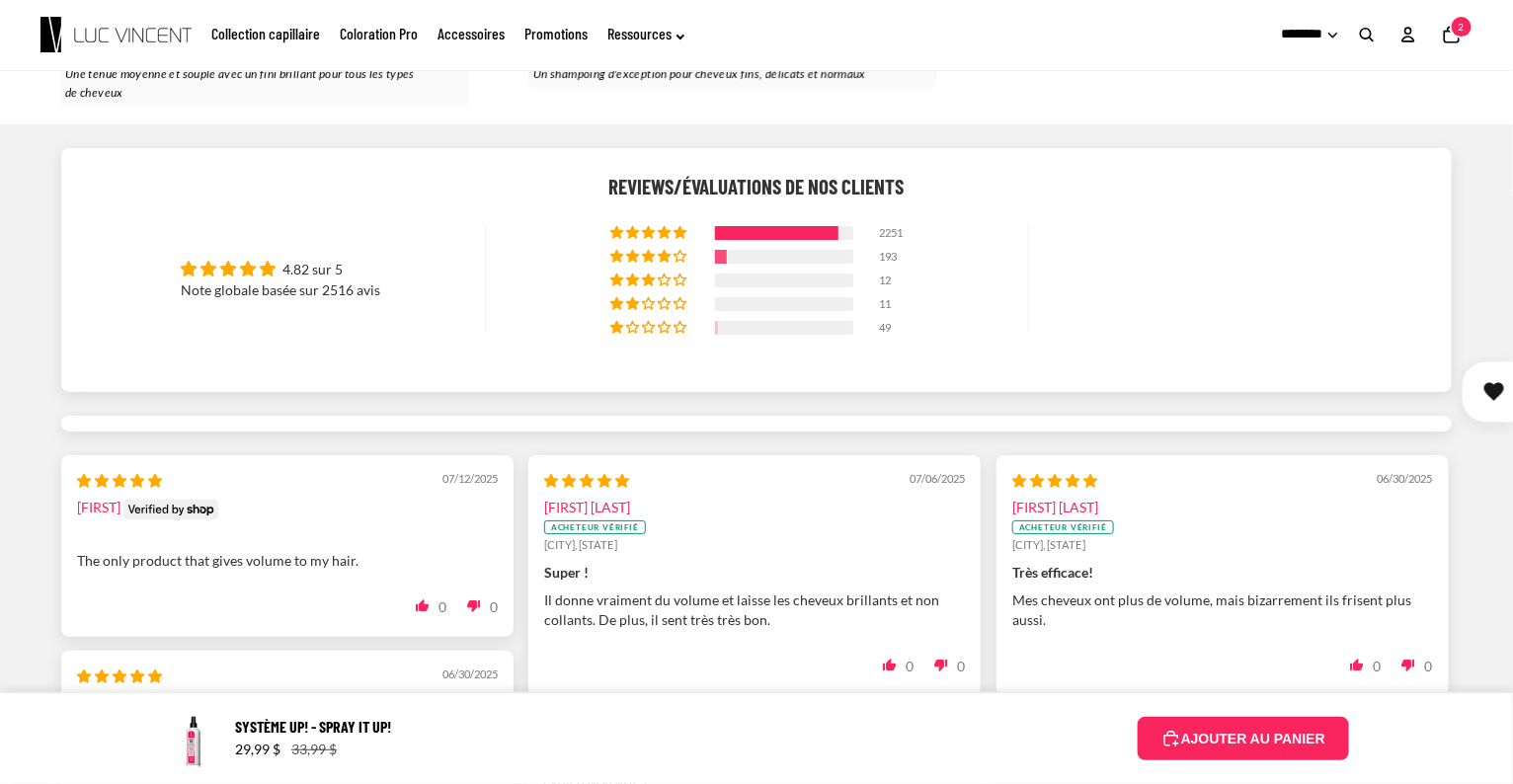 select on "**********" 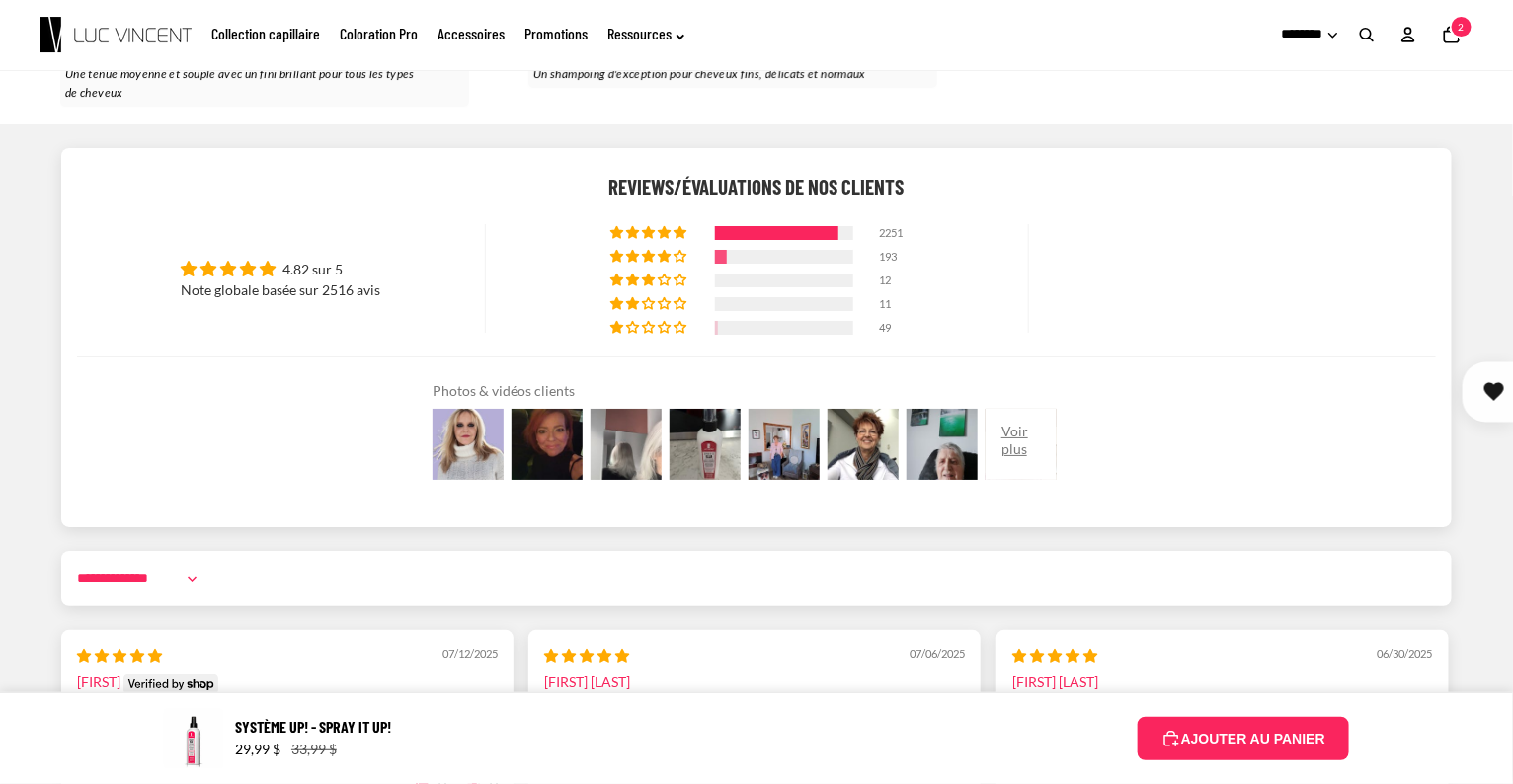 scroll, scrollTop: 5199, scrollLeft: 0, axis: vertical 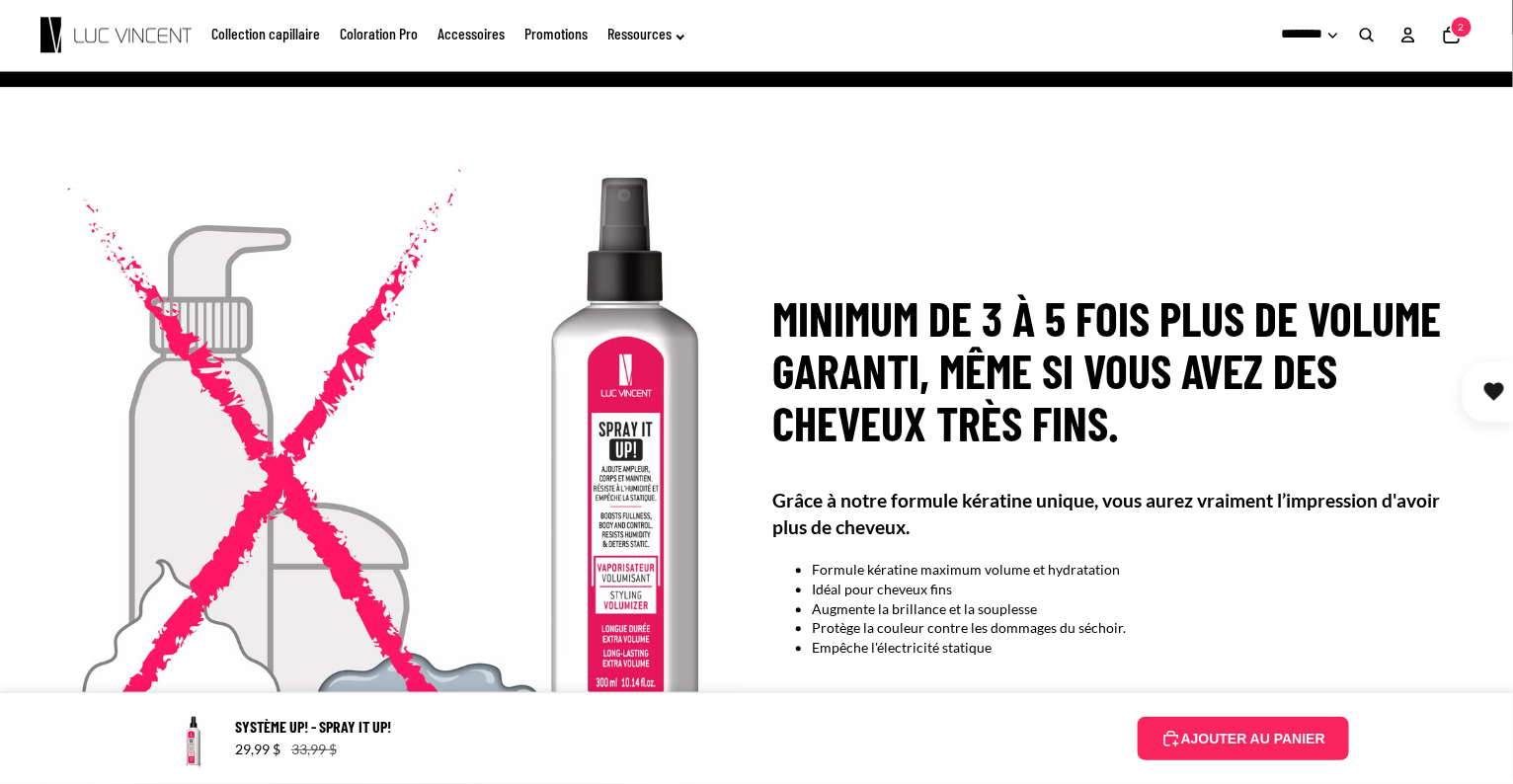 click on "Collection capillaire" 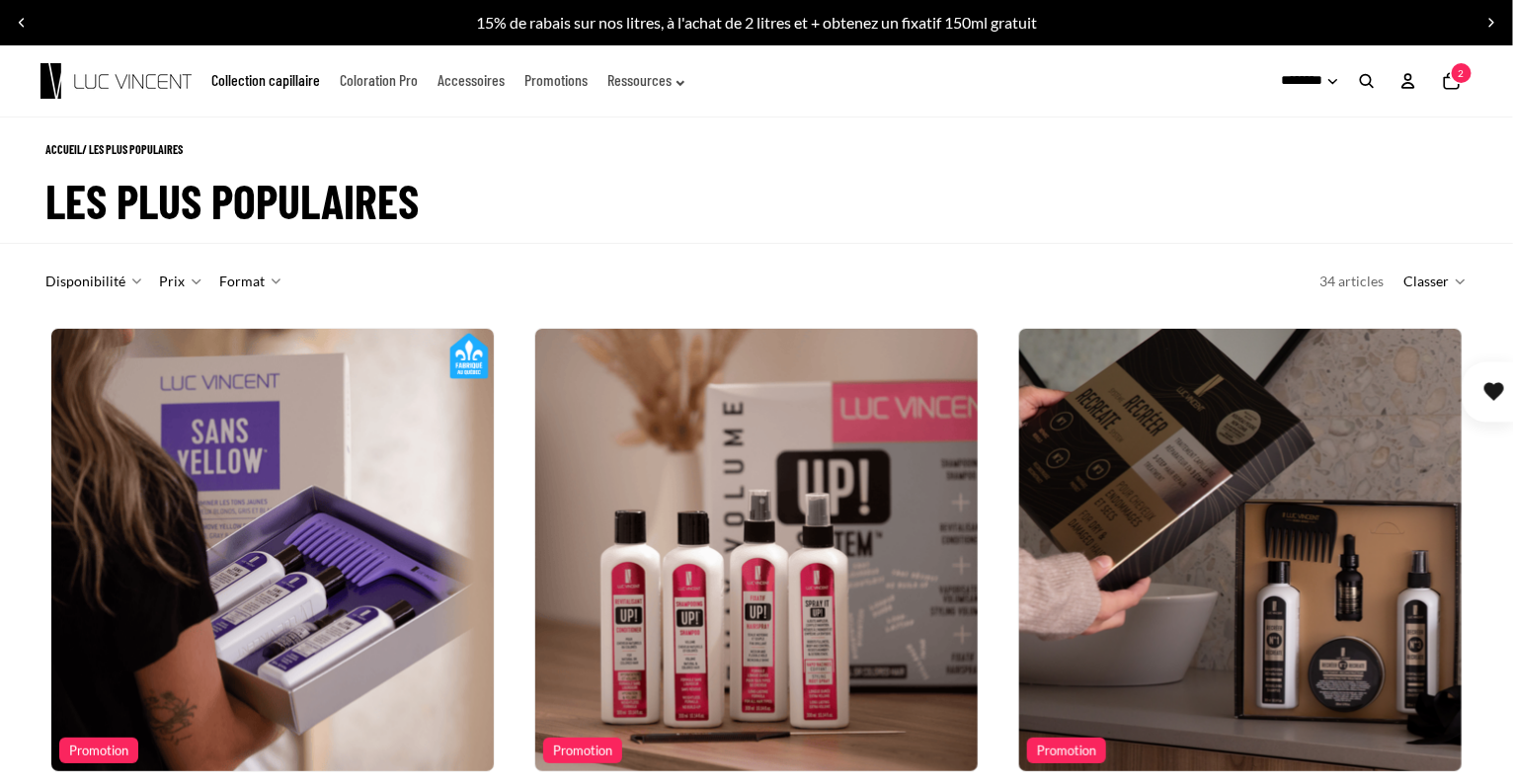 scroll, scrollTop: 460, scrollLeft: 0, axis: vertical 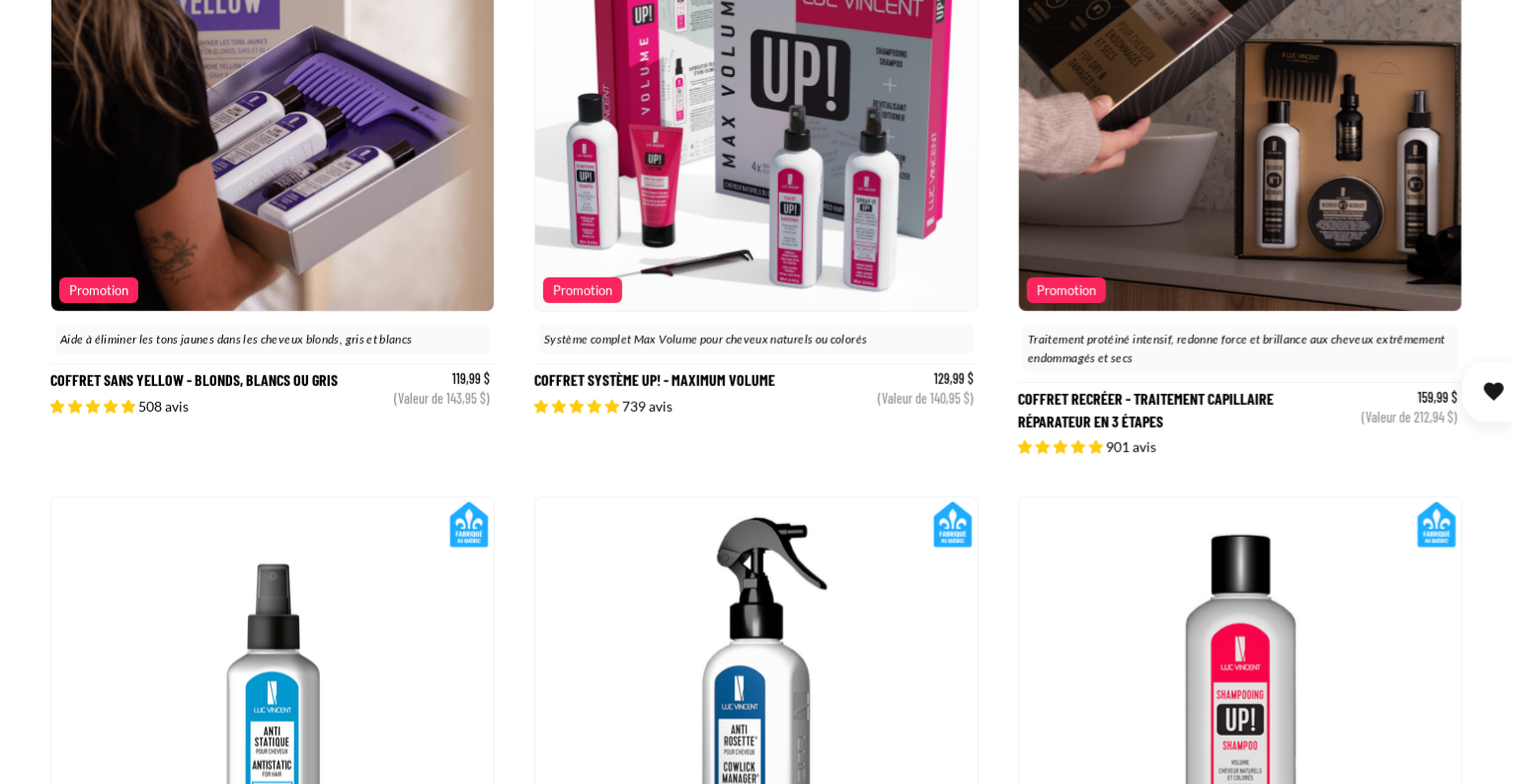 click at bounding box center (756, 90) 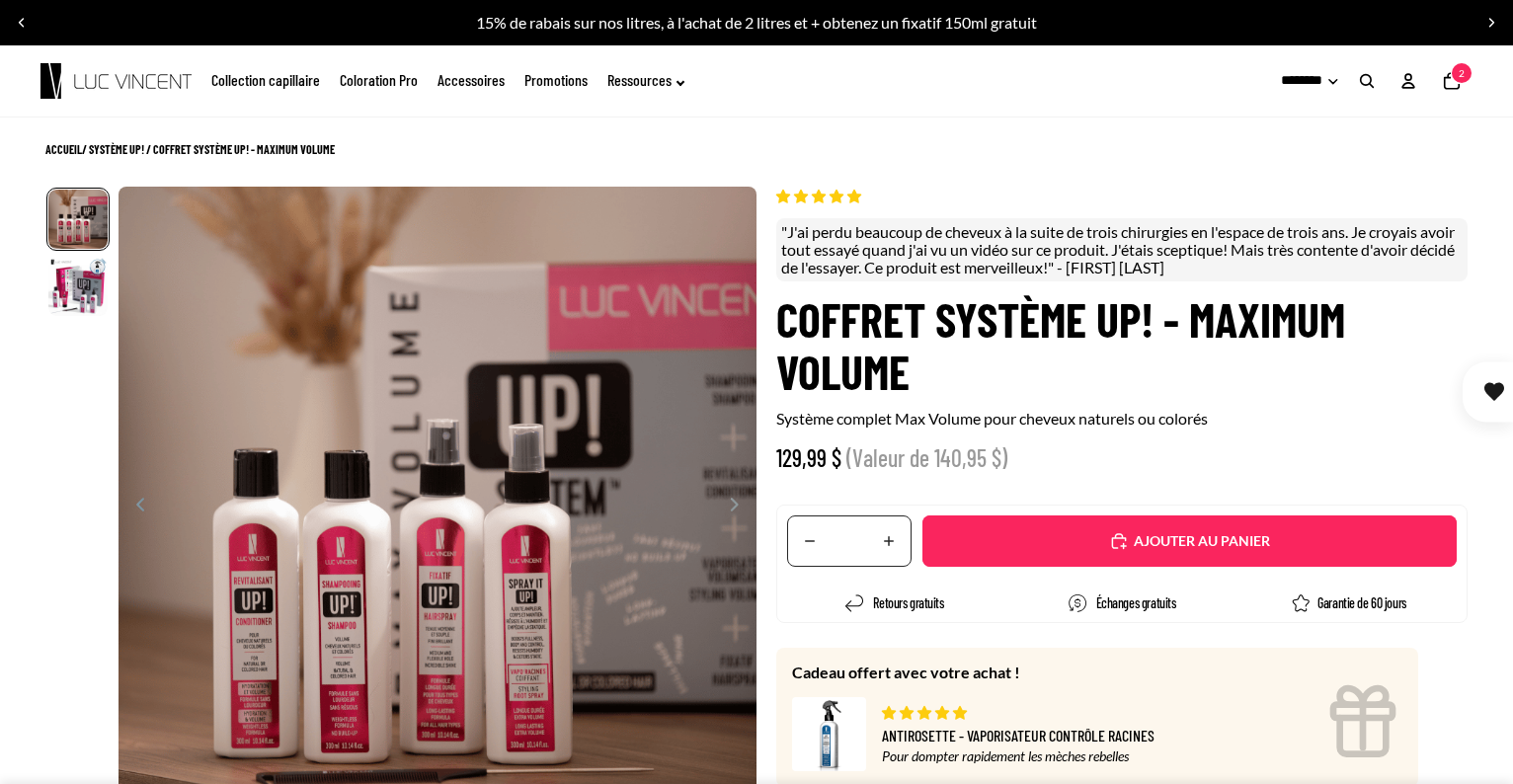 scroll, scrollTop: 0, scrollLeft: 0, axis: both 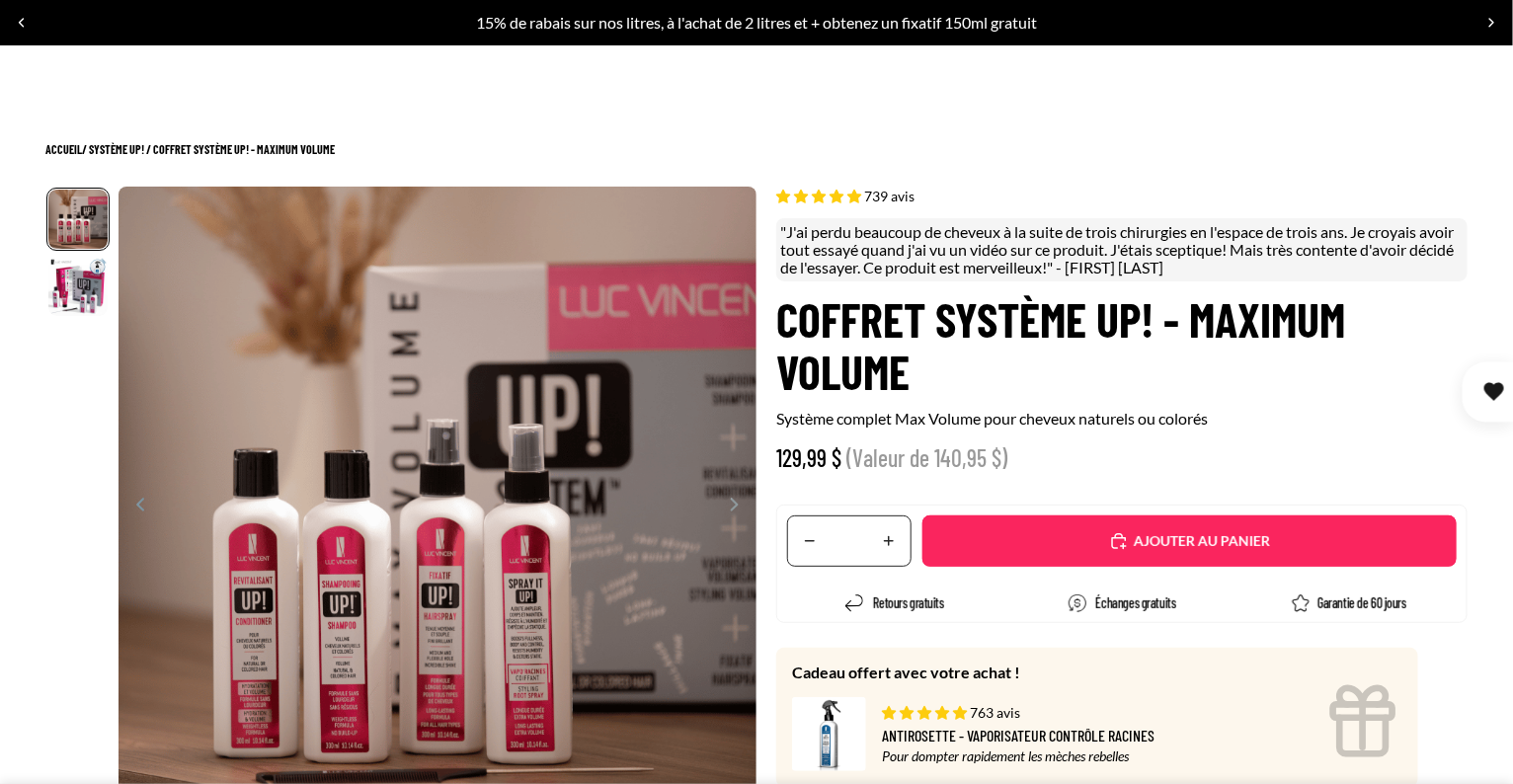 select on "**********" 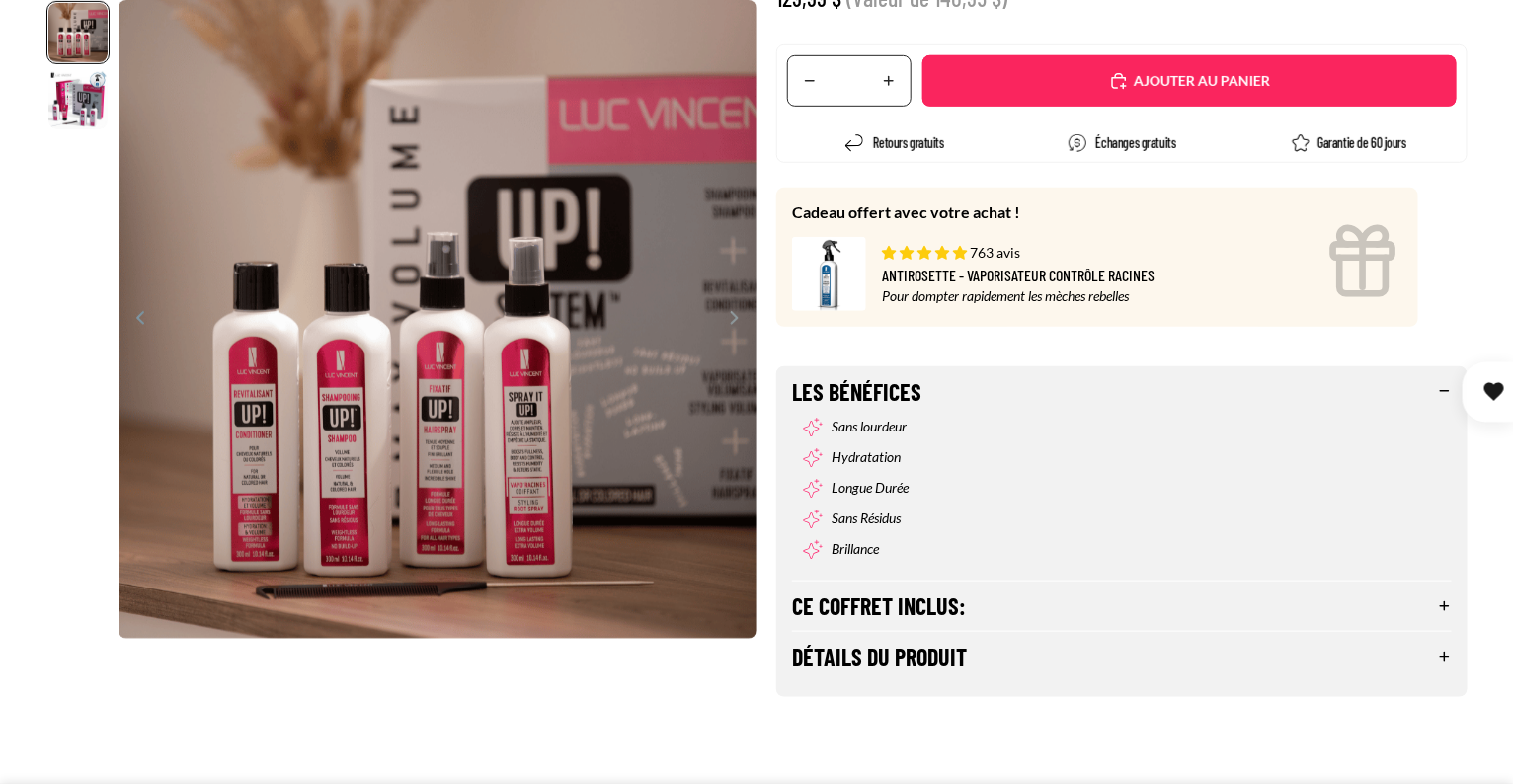 scroll, scrollTop: 691, scrollLeft: 0, axis: vertical 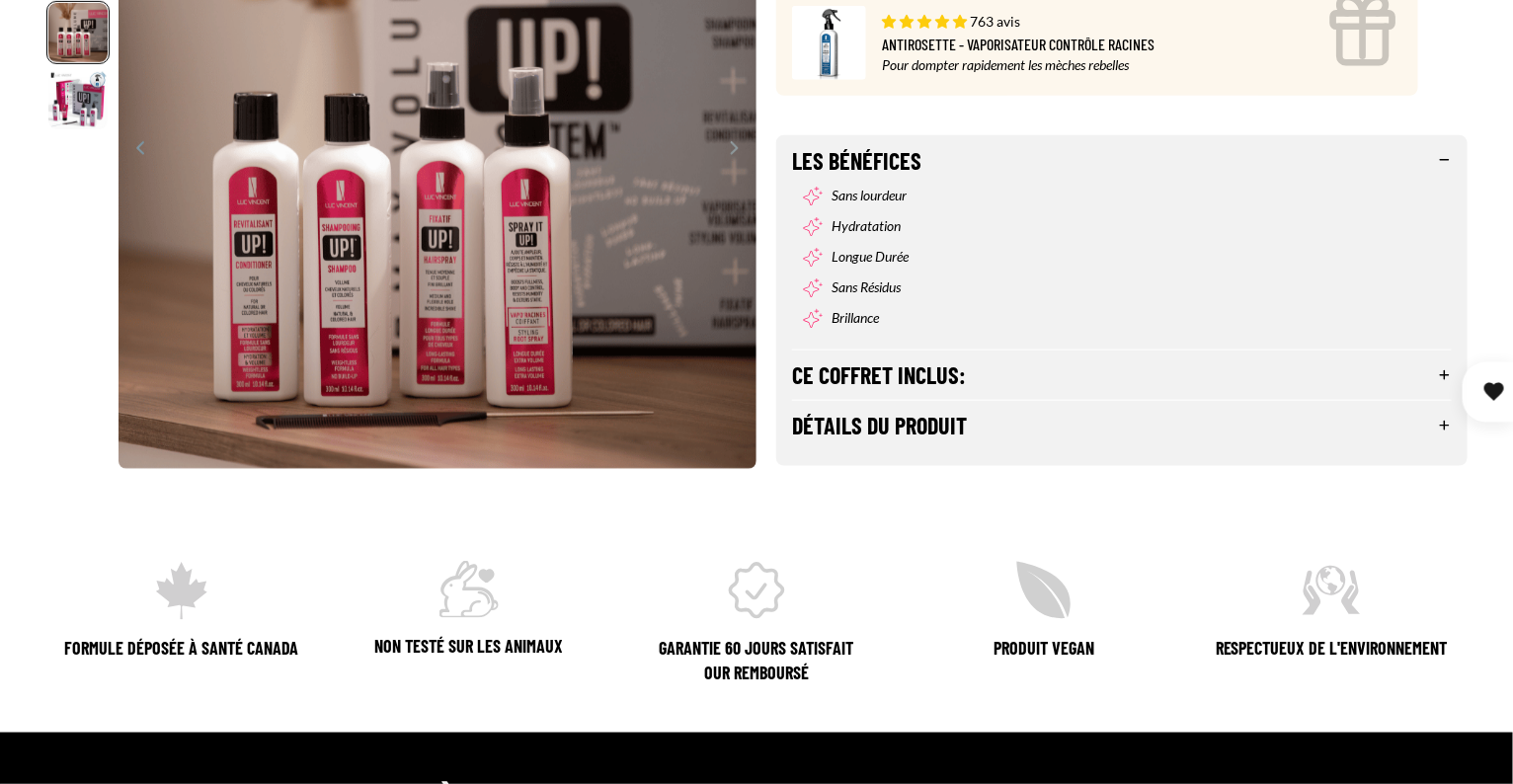 click on "Ce coffret inclus:" at bounding box center (1122, 375) 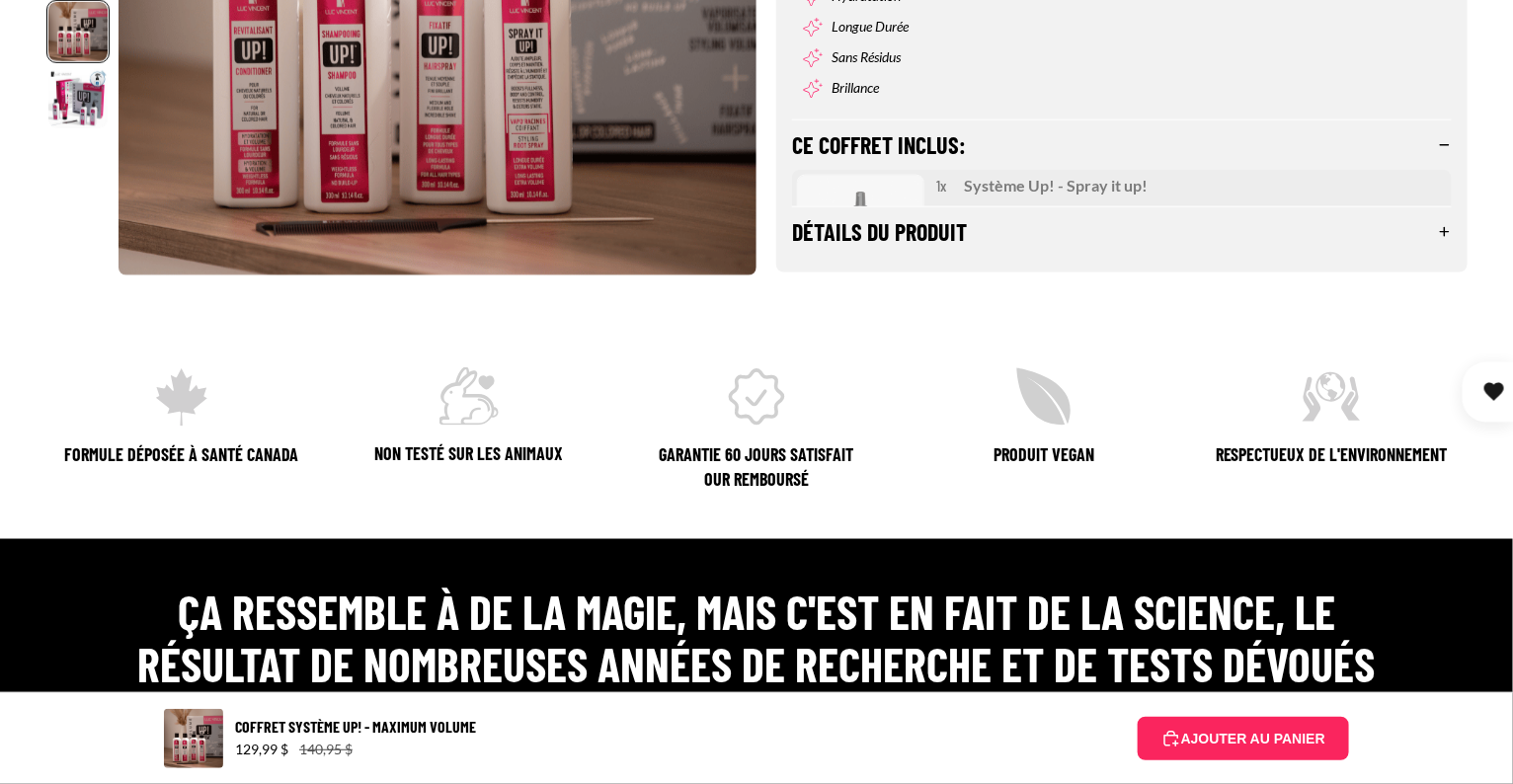 scroll, scrollTop: 1151, scrollLeft: 0, axis: vertical 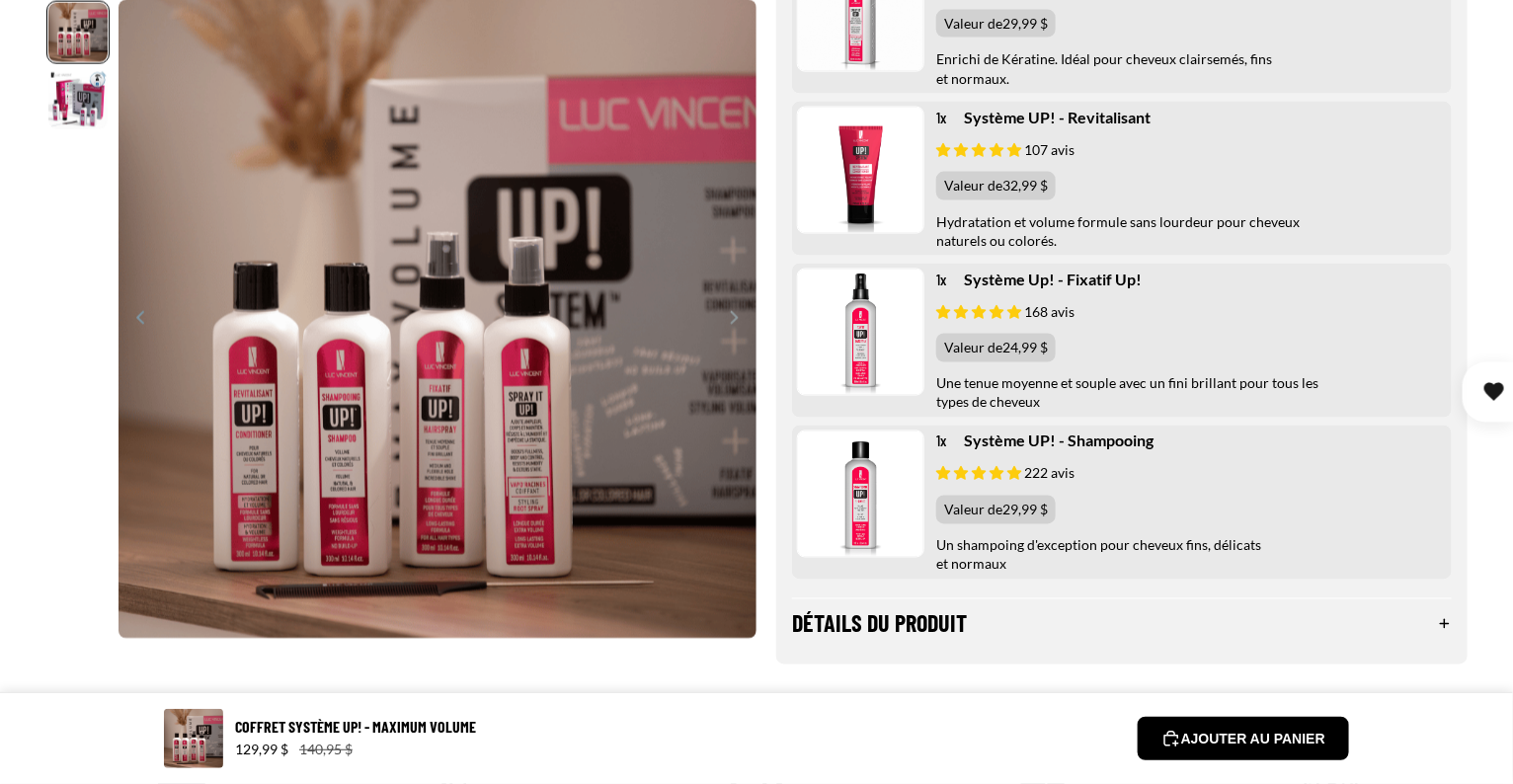 click on "AJOUTER AU PANIER" at bounding box center [1243, 739] 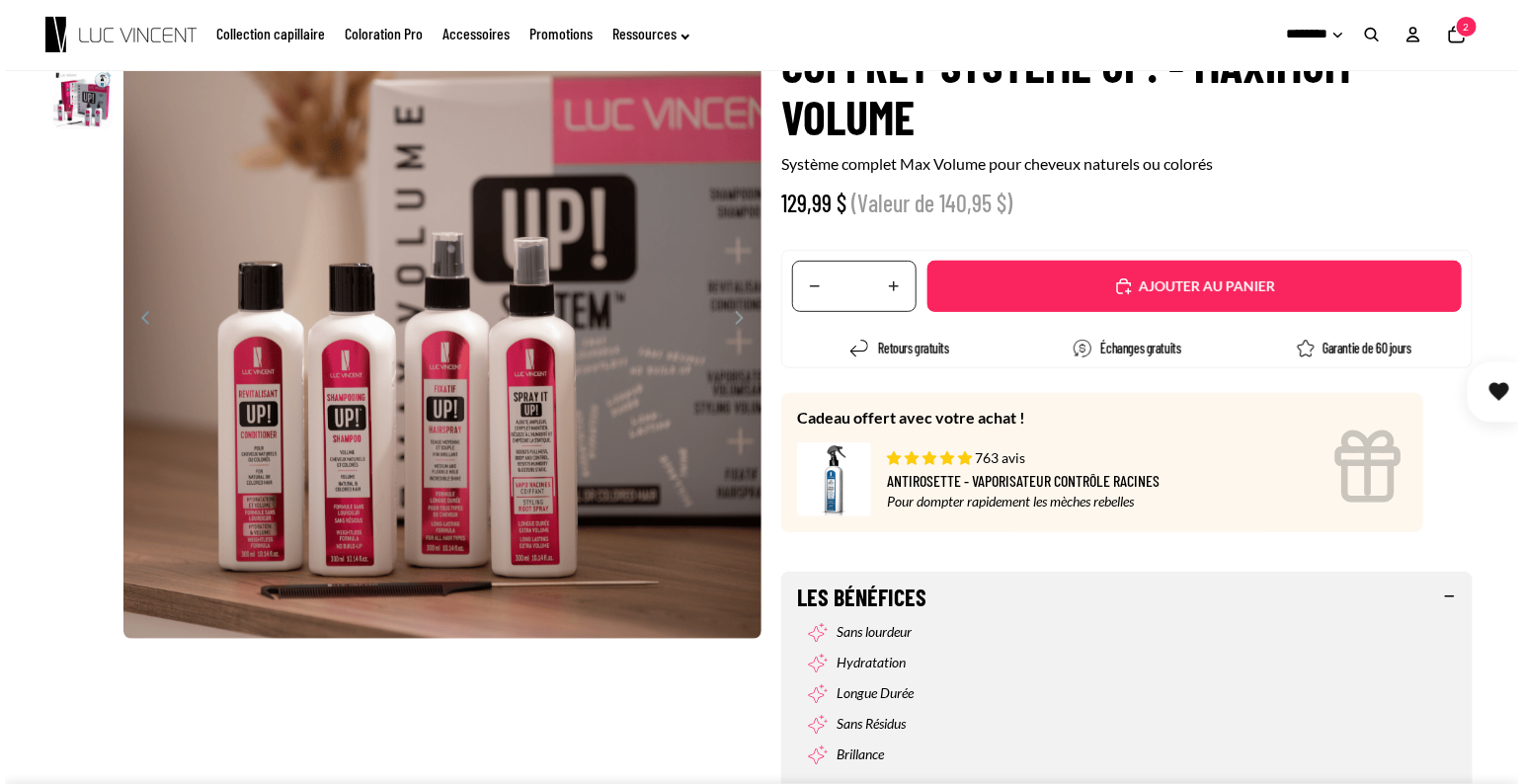 scroll, scrollTop: 149, scrollLeft: 0, axis: vertical 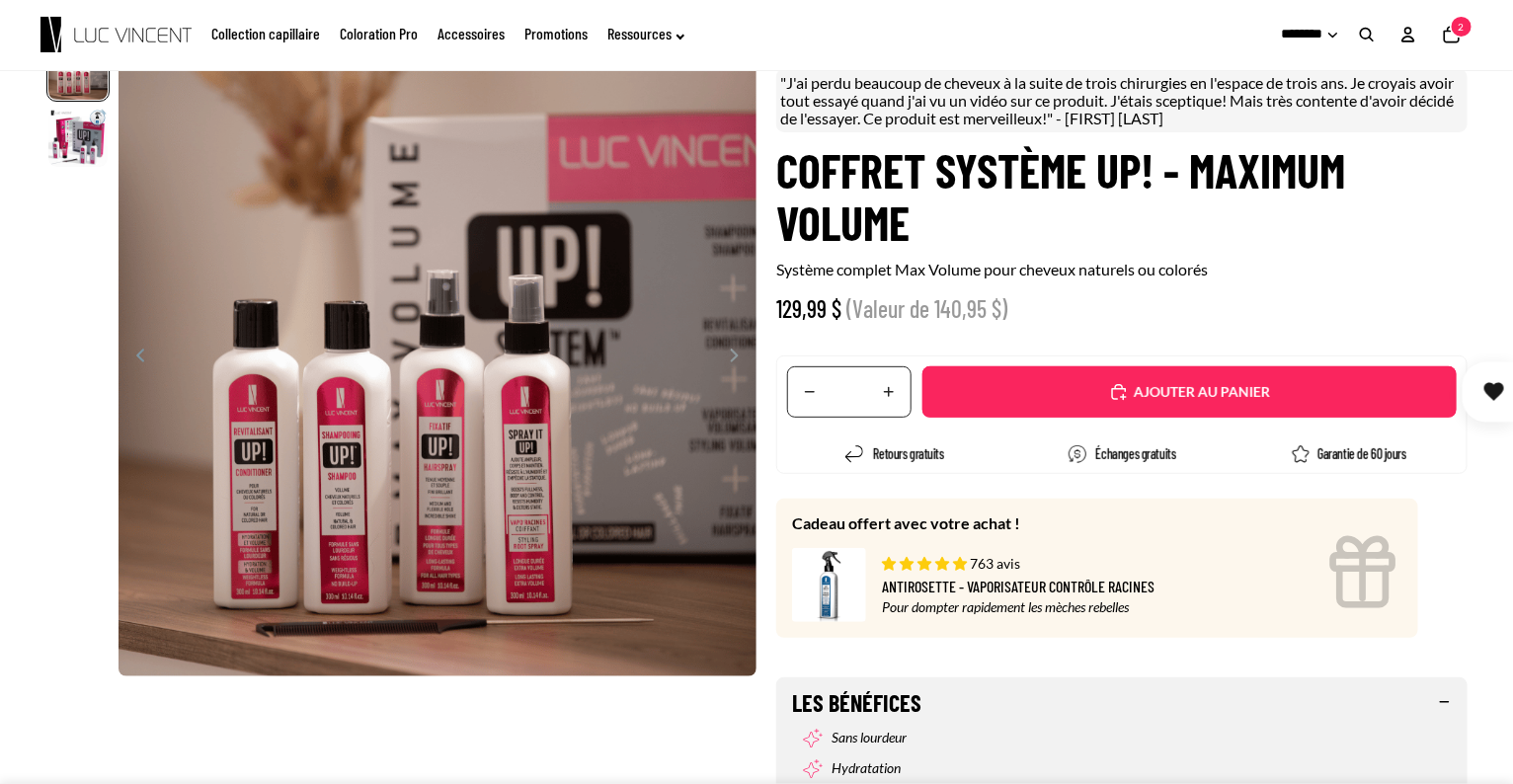 click 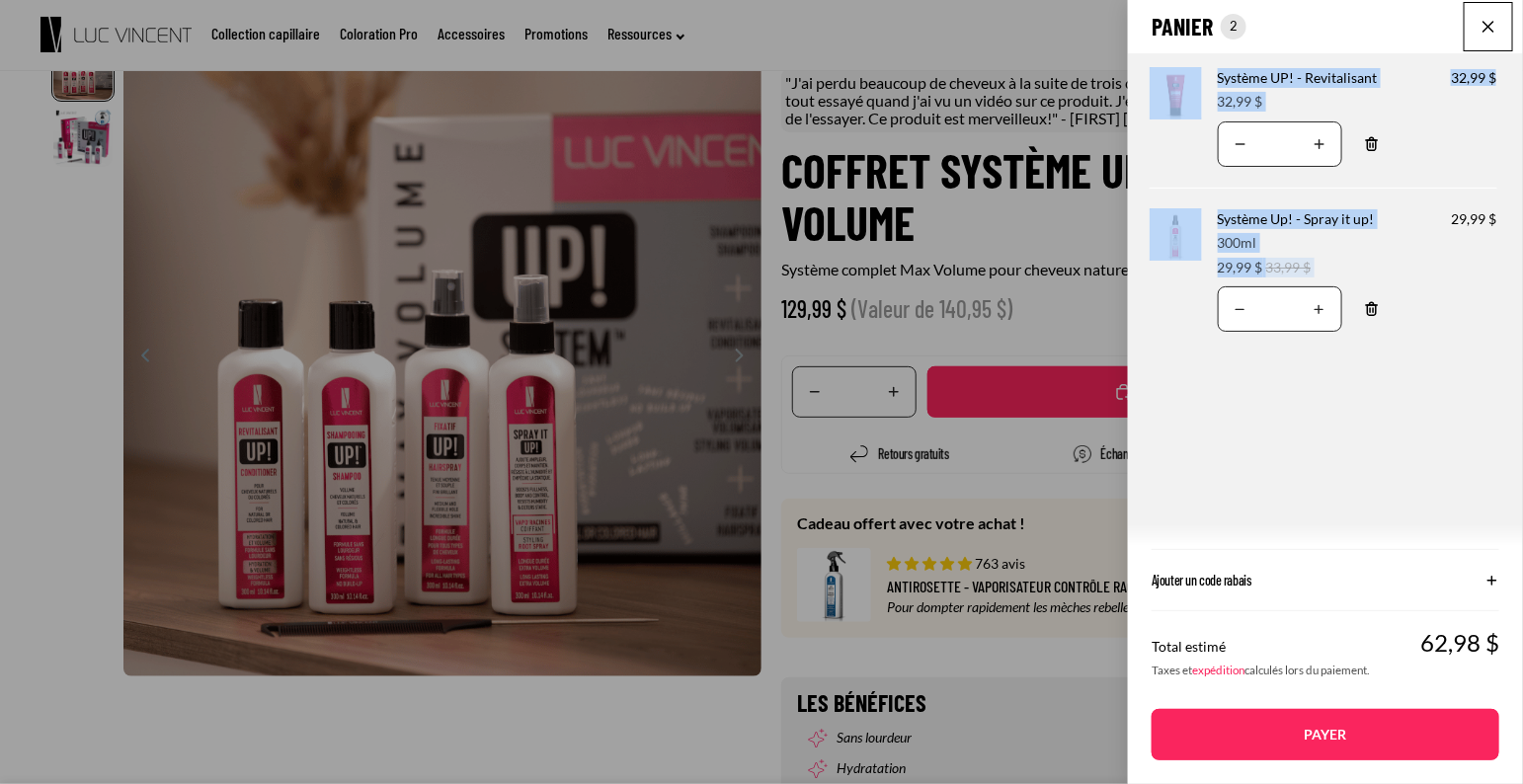 drag, startPoint x: 1369, startPoint y: 310, endPoint x: 1344, endPoint y: 382, distance: 76.2168 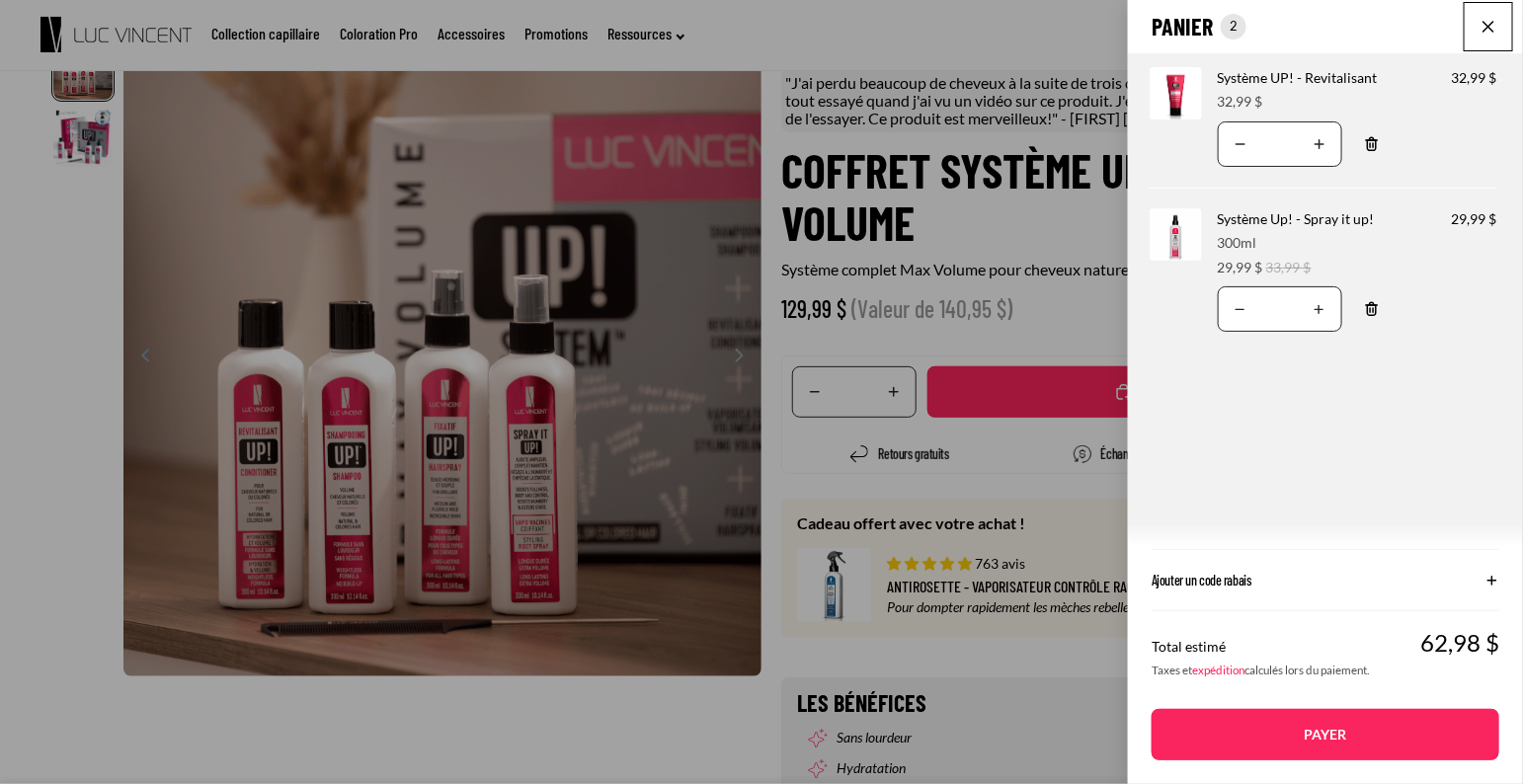 click 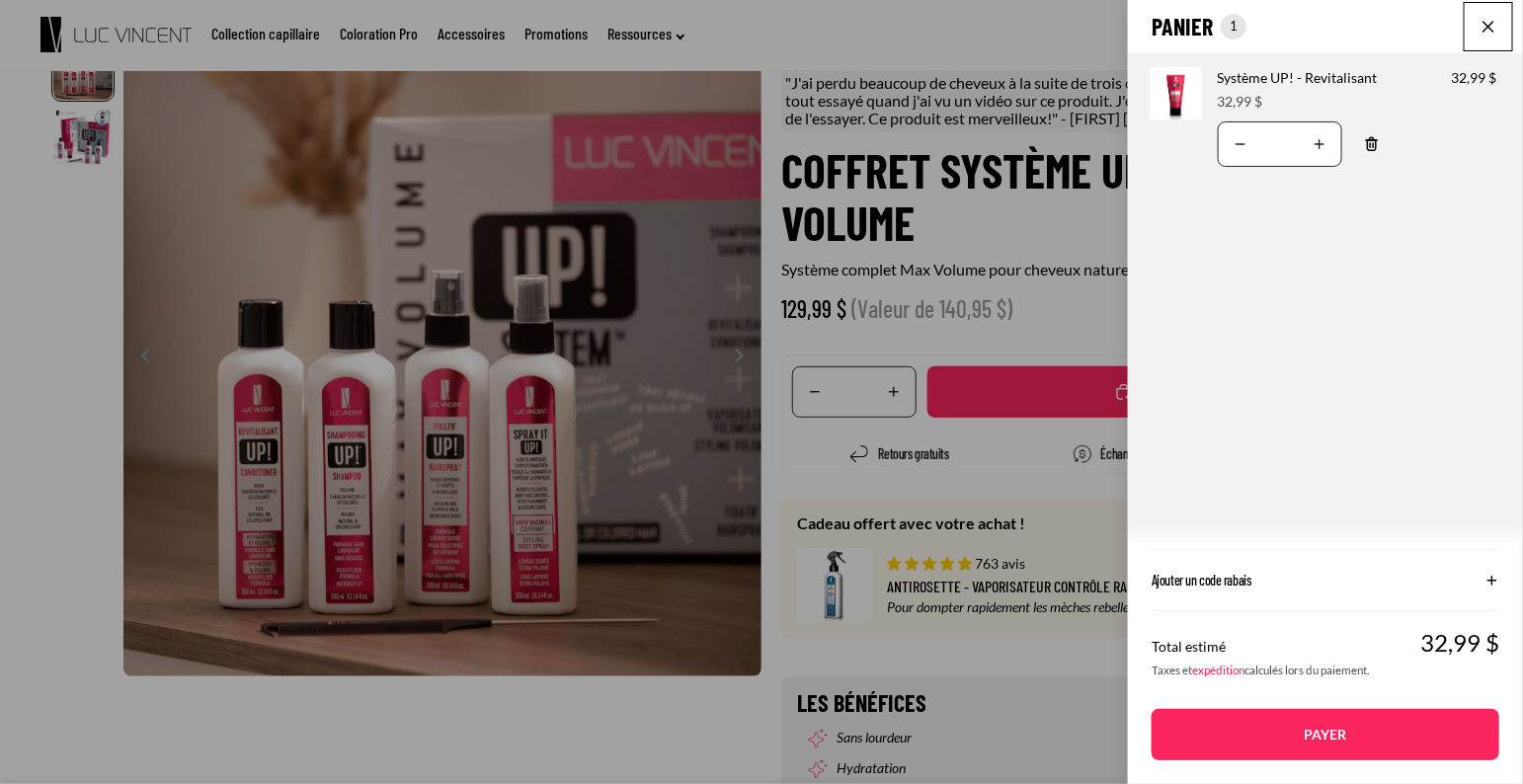 click 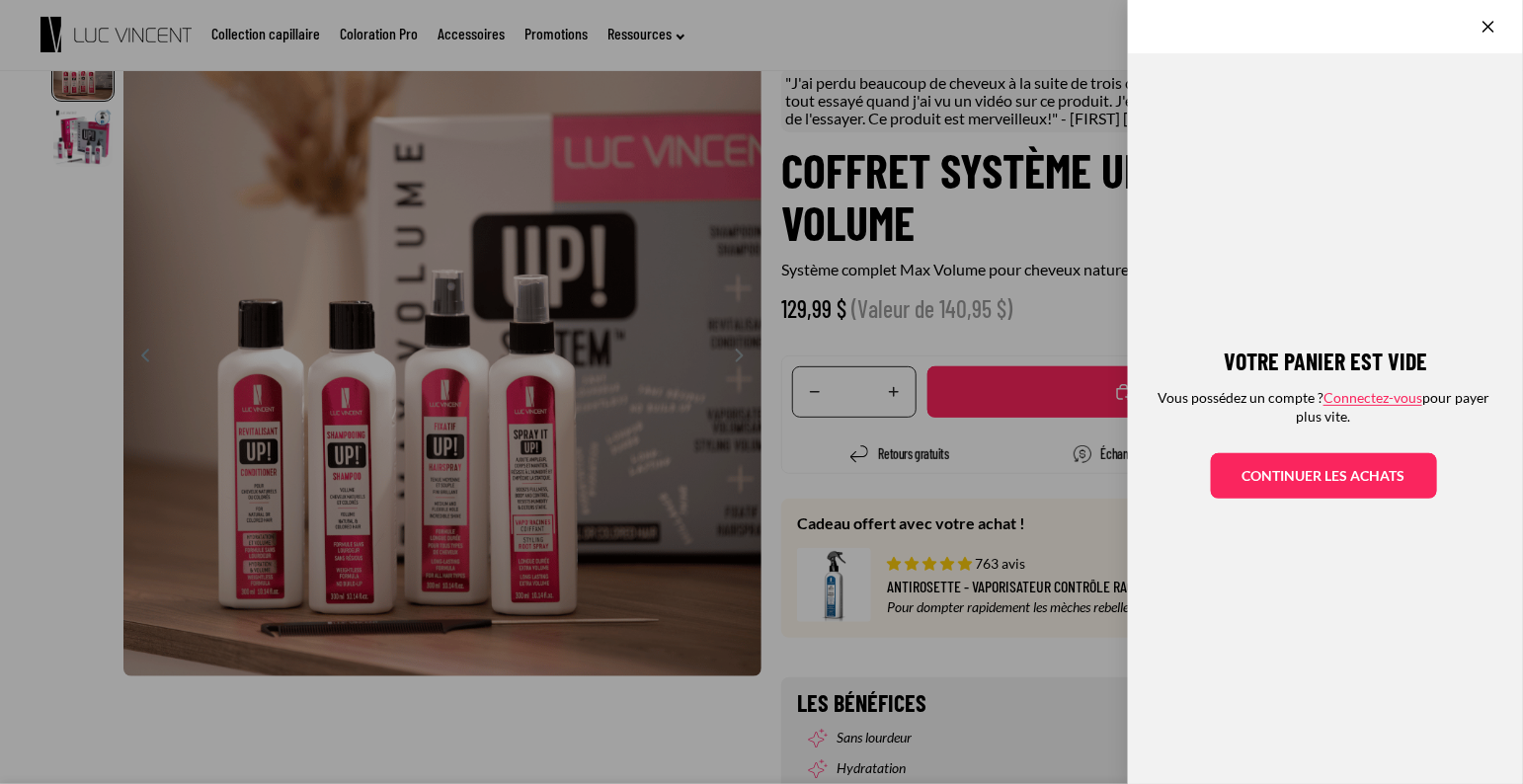 click on "Votre panier est vide
Vous possédez un compte ?  Connectez-vous  pour payer plus vite.
Continuer les achats" 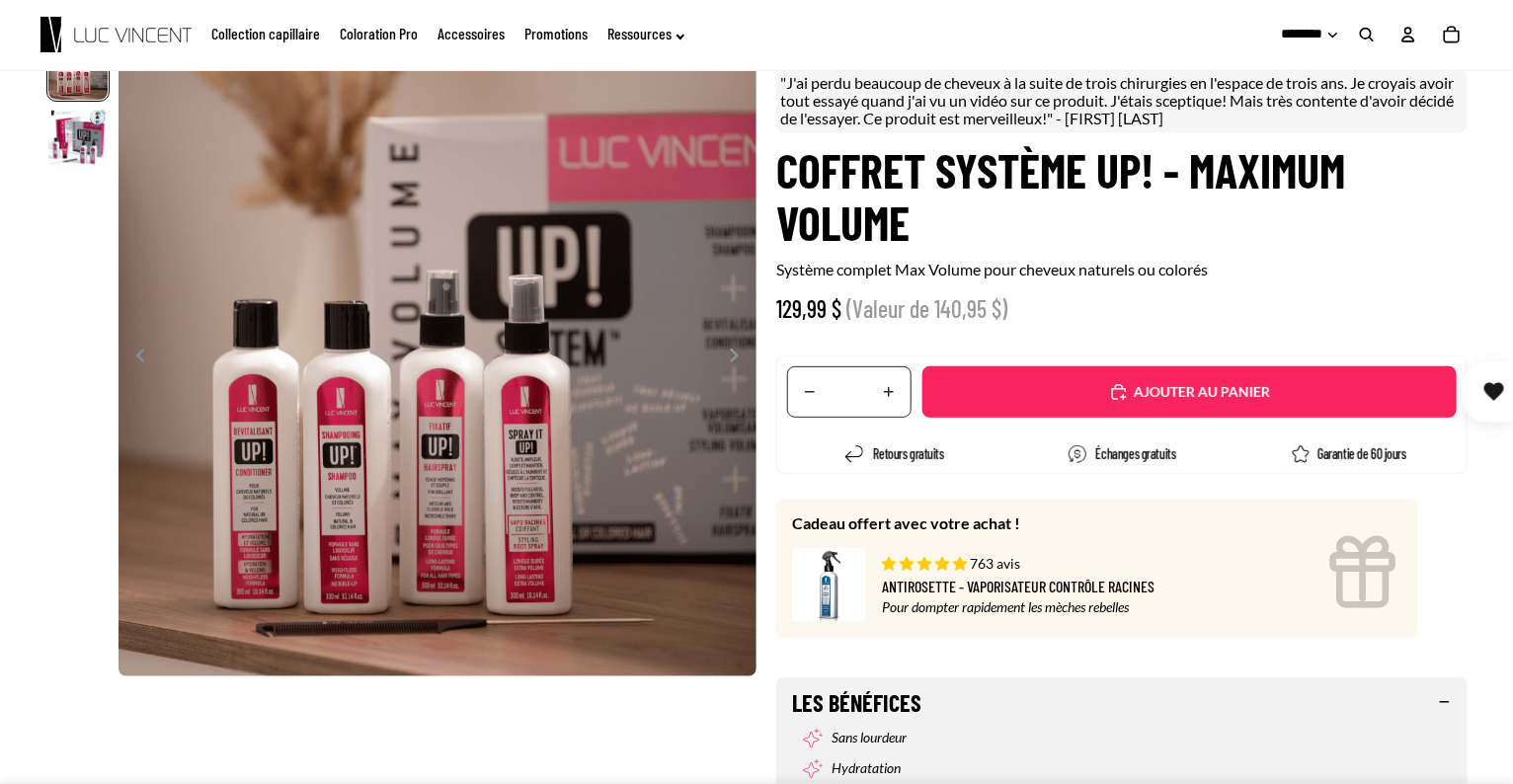 click on "Ajouté" at bounding box center (1189, 392) 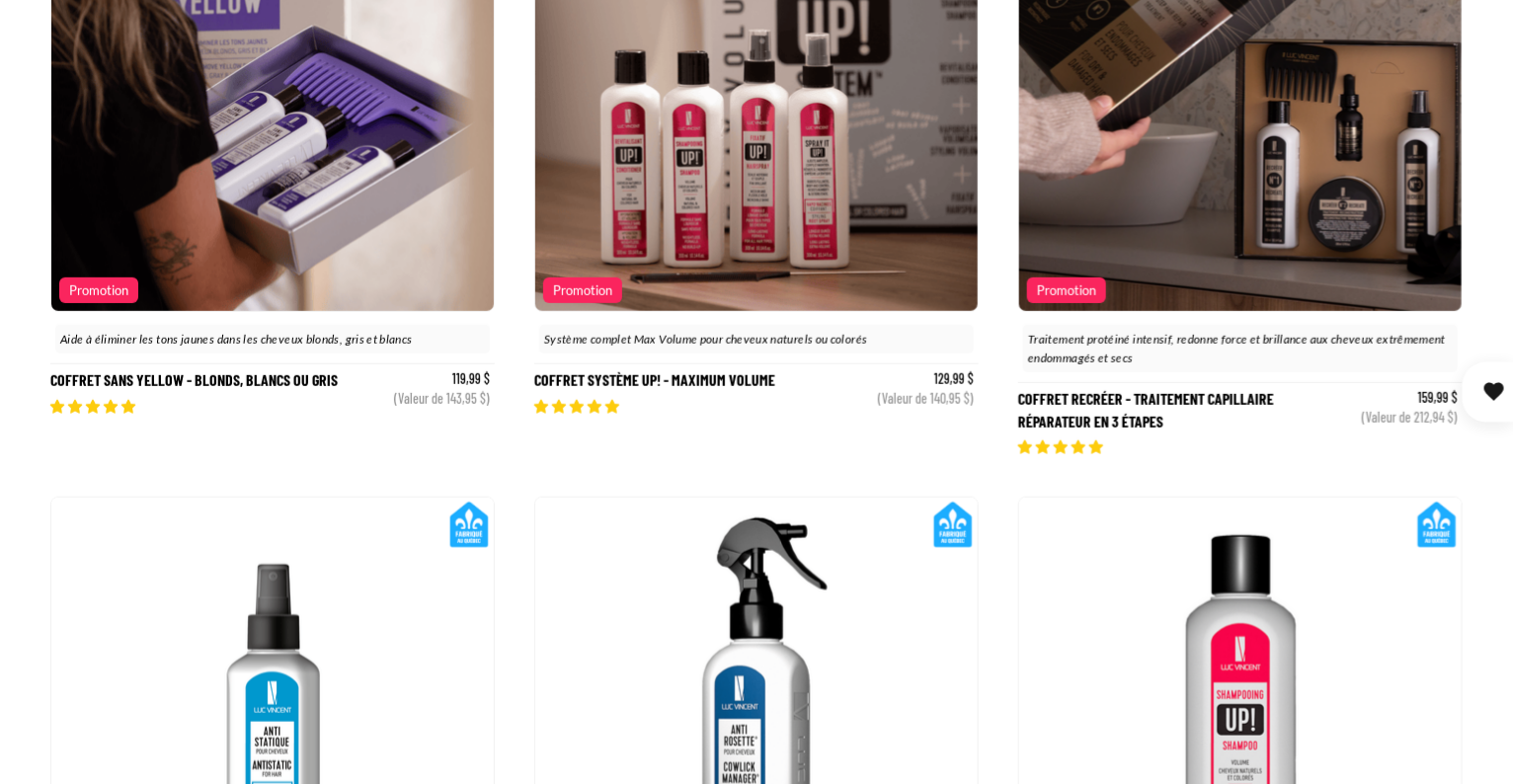 scroll, scrollTop: 460, scrollLeft: 0, axis: vertical 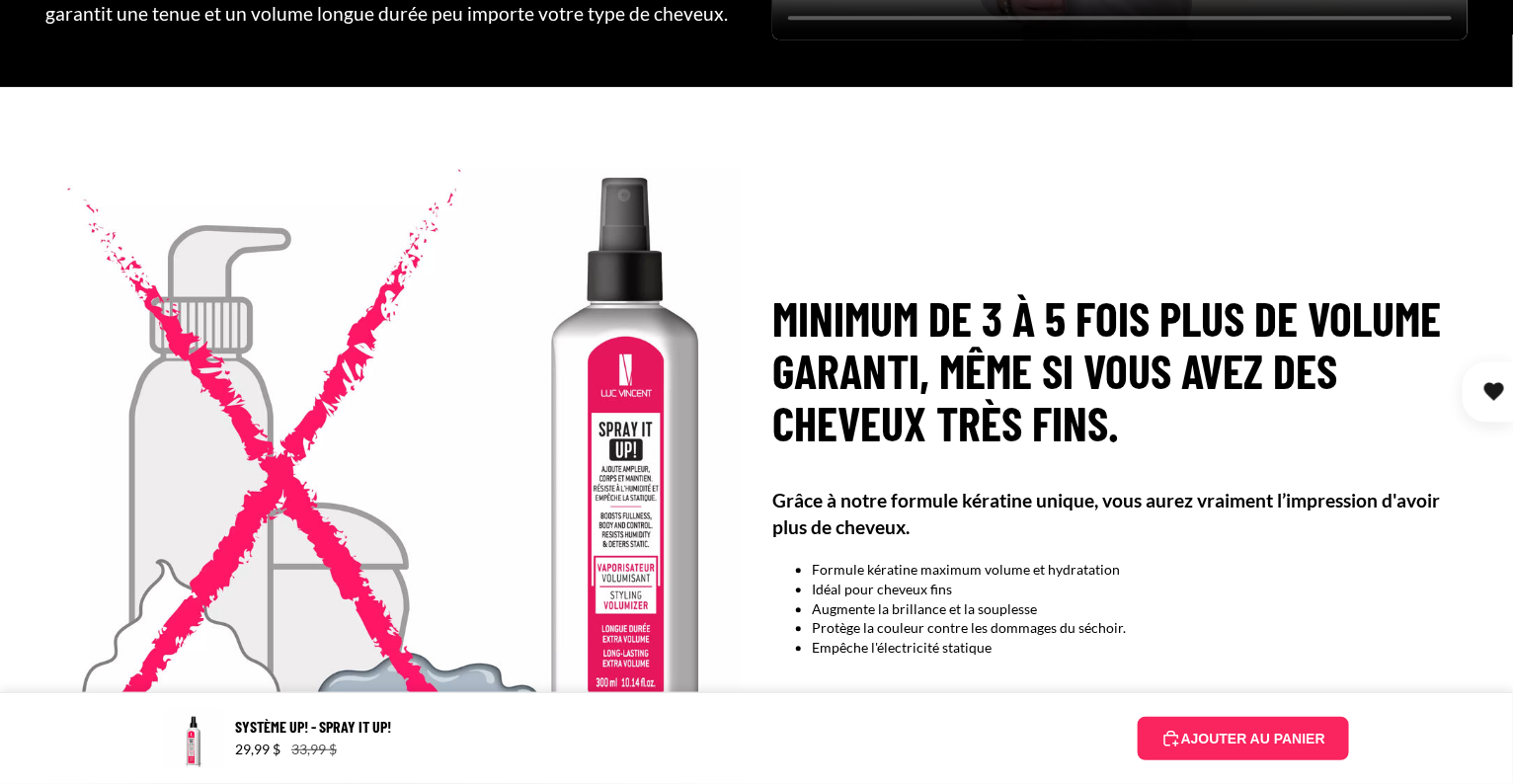 select on "**********" 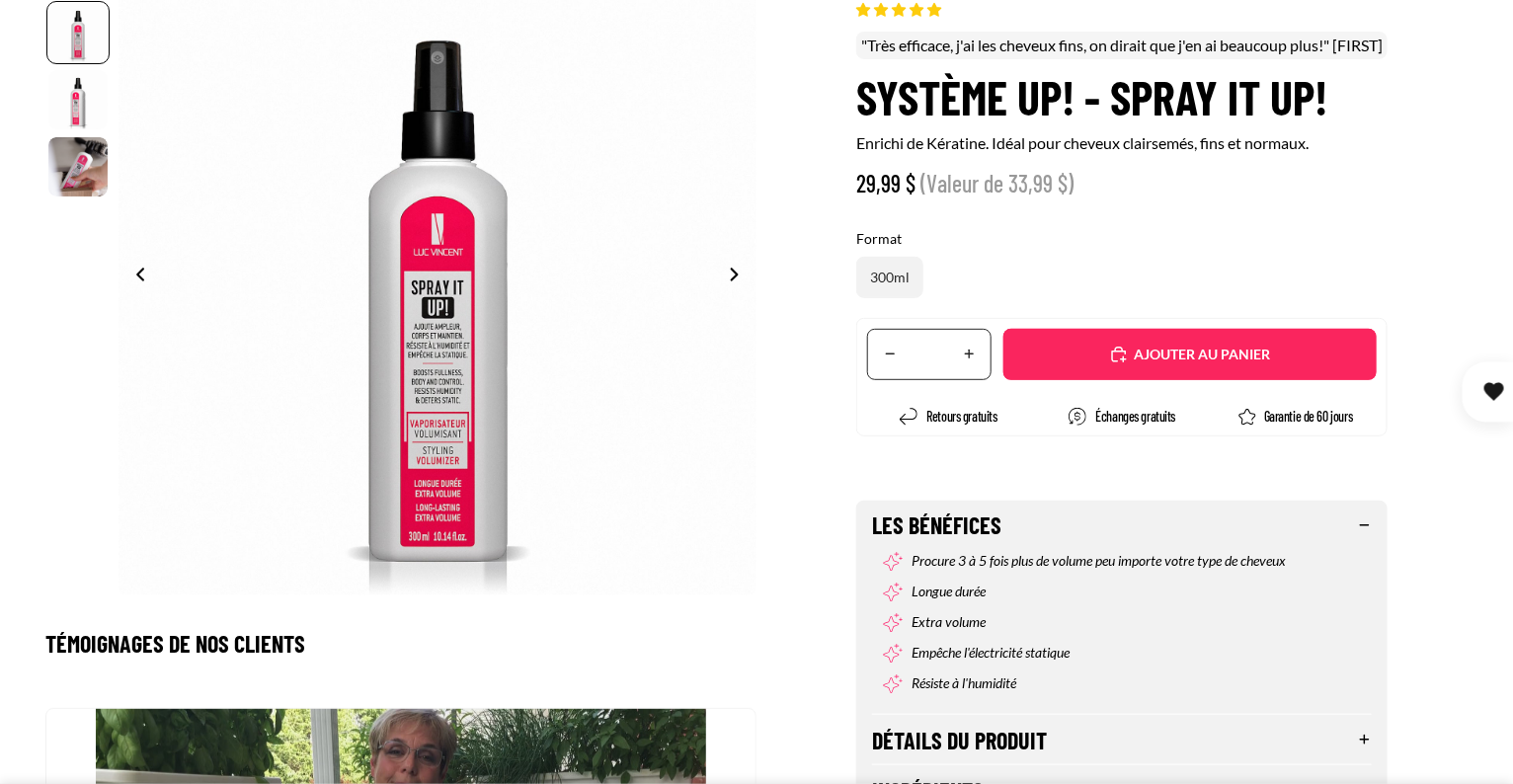 scroll, scrollTop: 230, scrollLeft: 0, axis: vertical 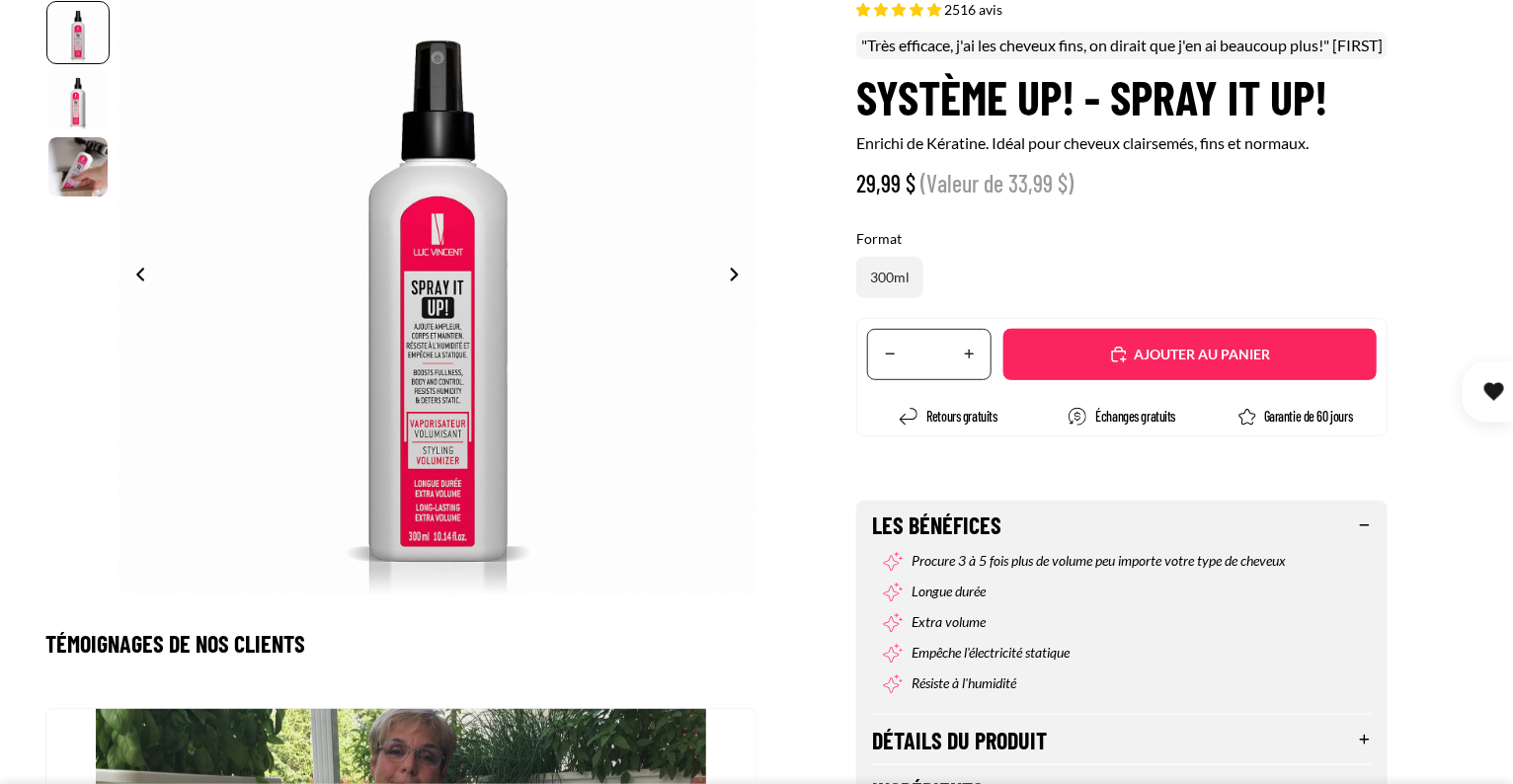 select on "**********" 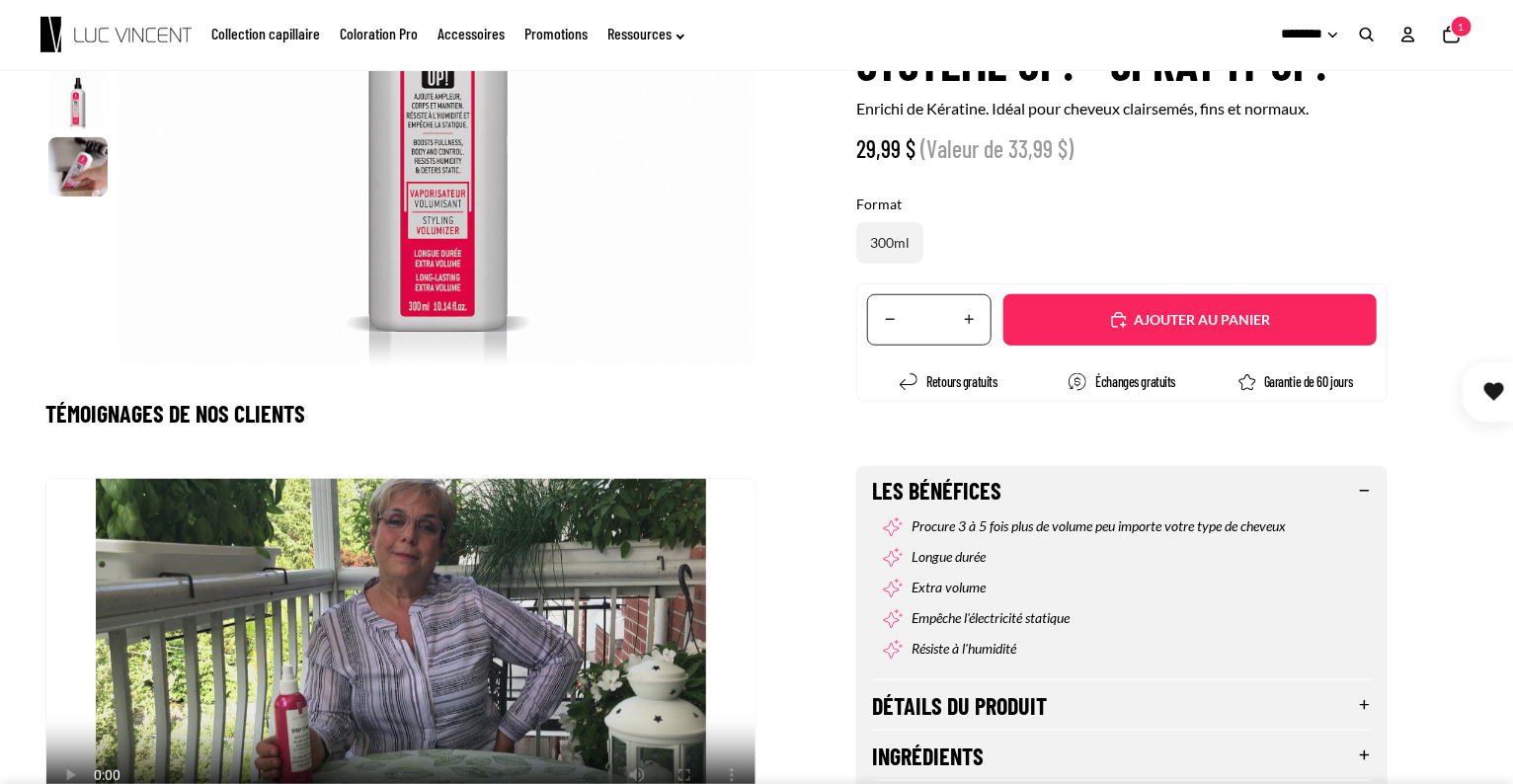 scroll, scrollTop: 0, scrollLeft: 0, axis: both 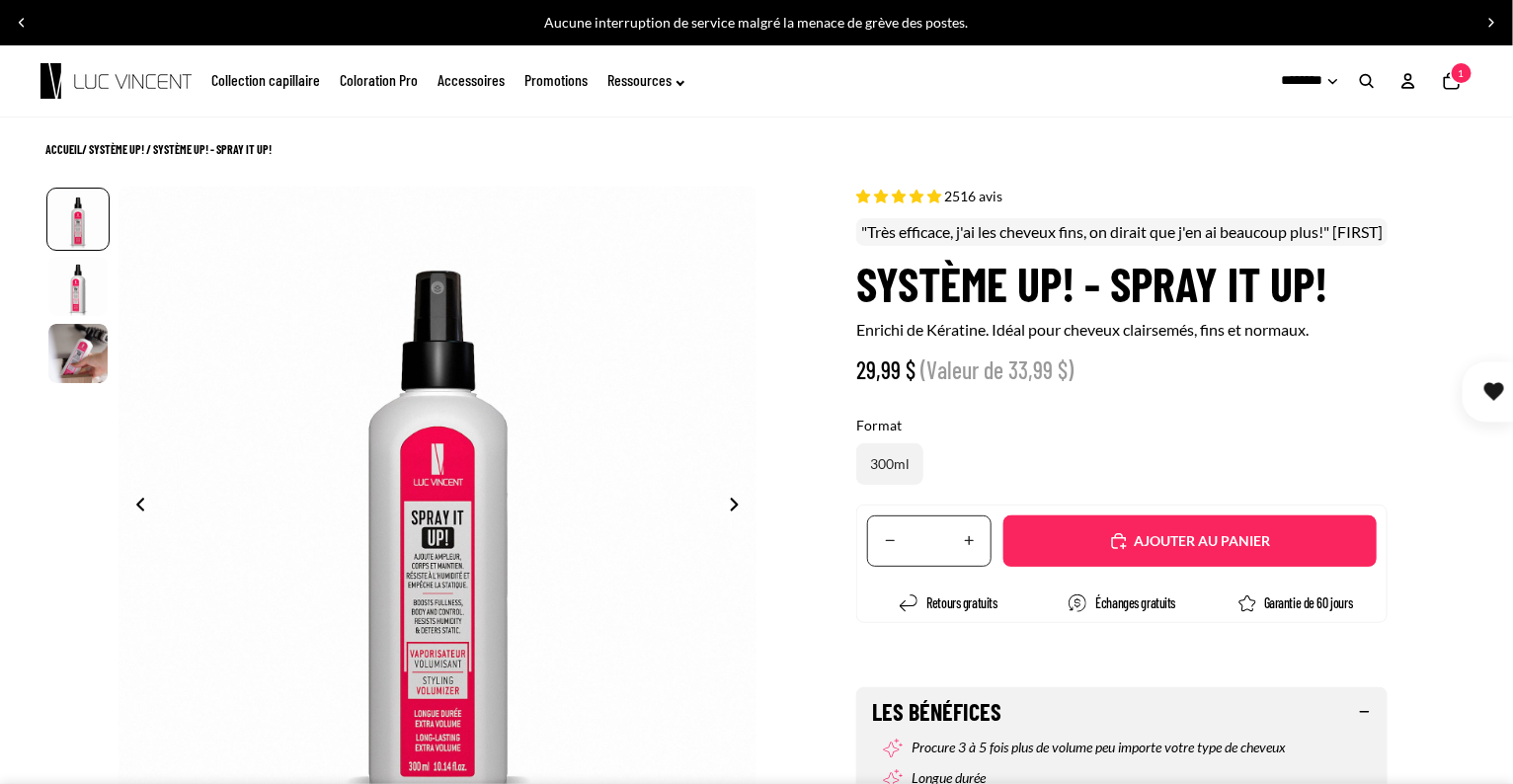 click 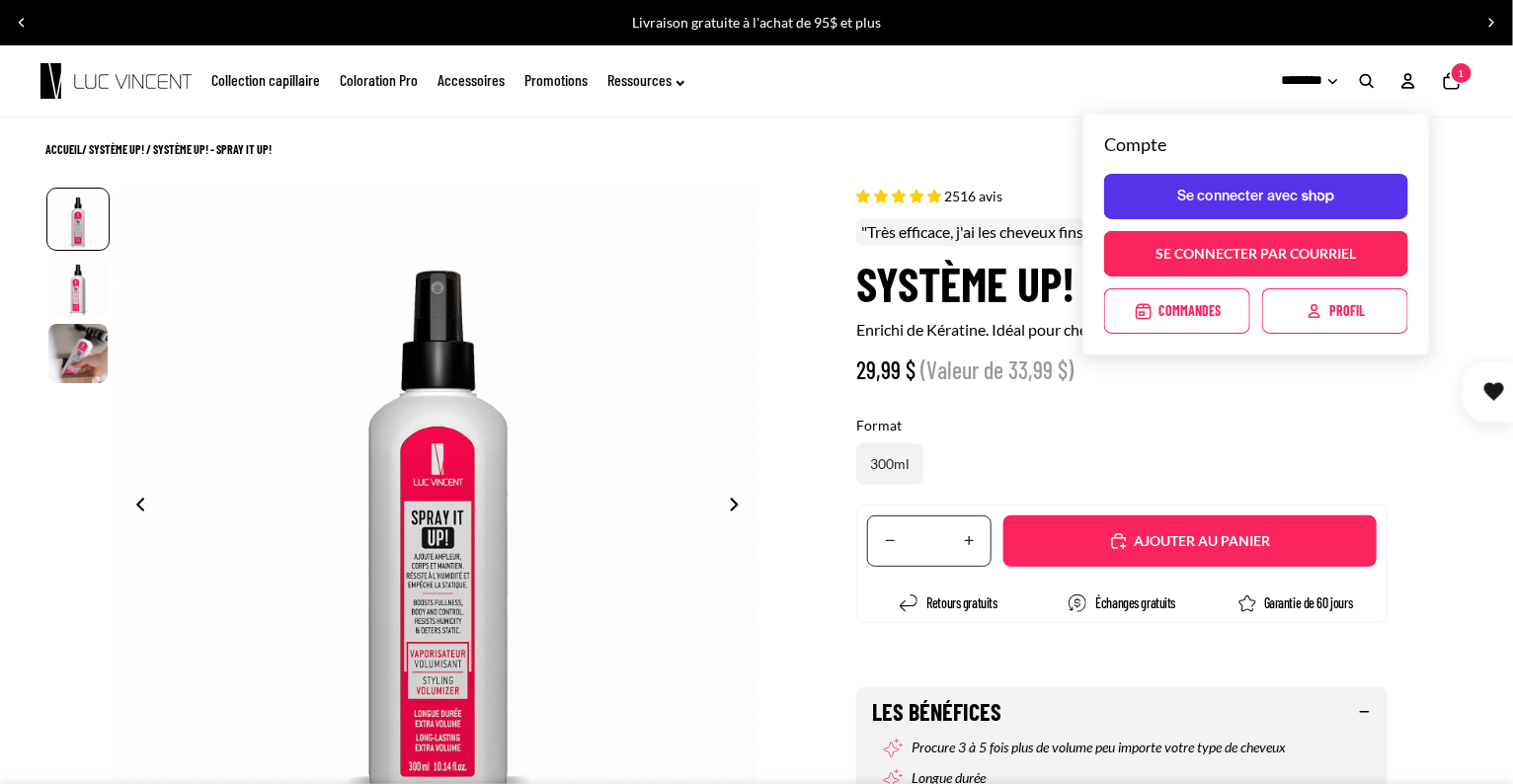 click on "ACCUEIL  / Système Up! / Système Up! - Spray it up!" at bounding box center (756, 140) 